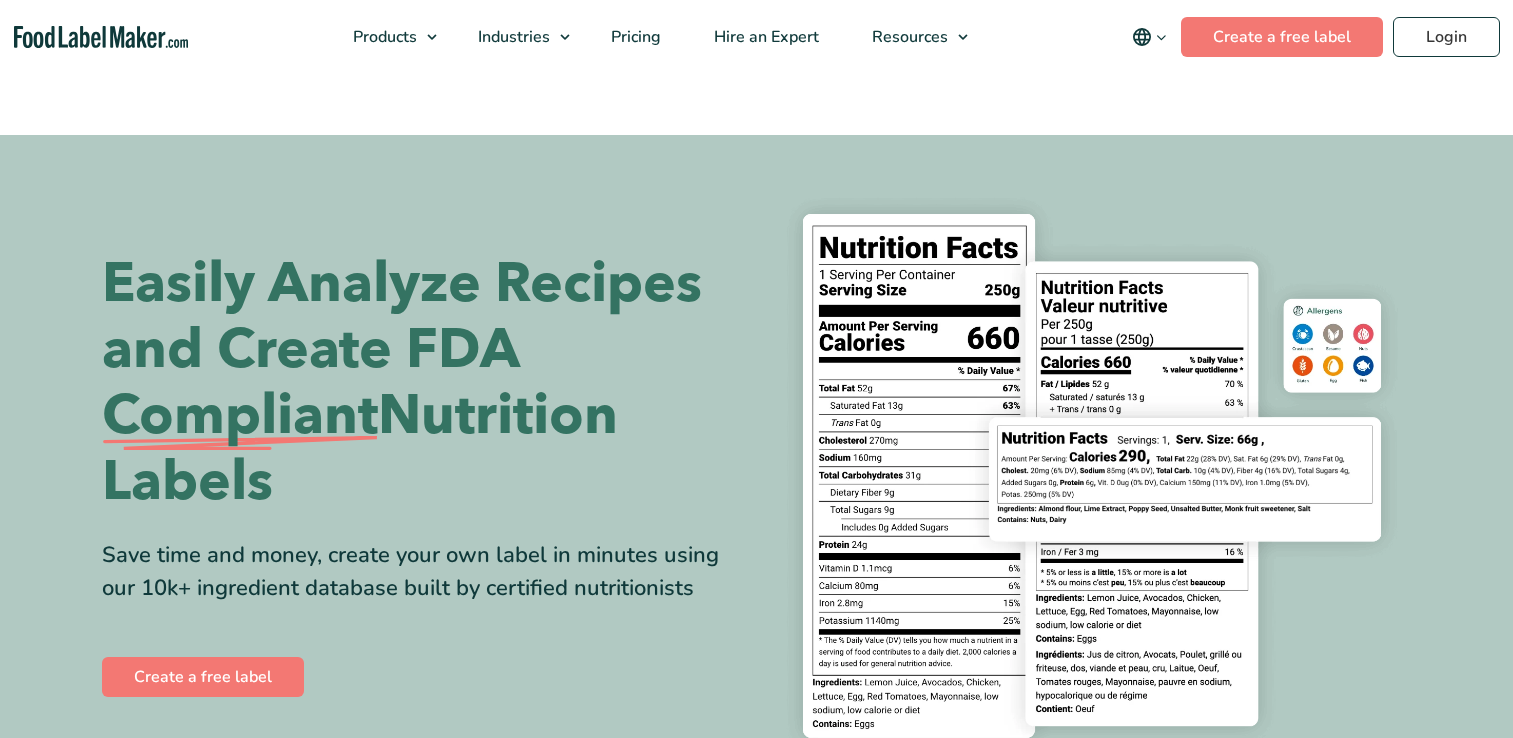 scroll, scrollTop: 0, scrollLeft: 0, axis: both 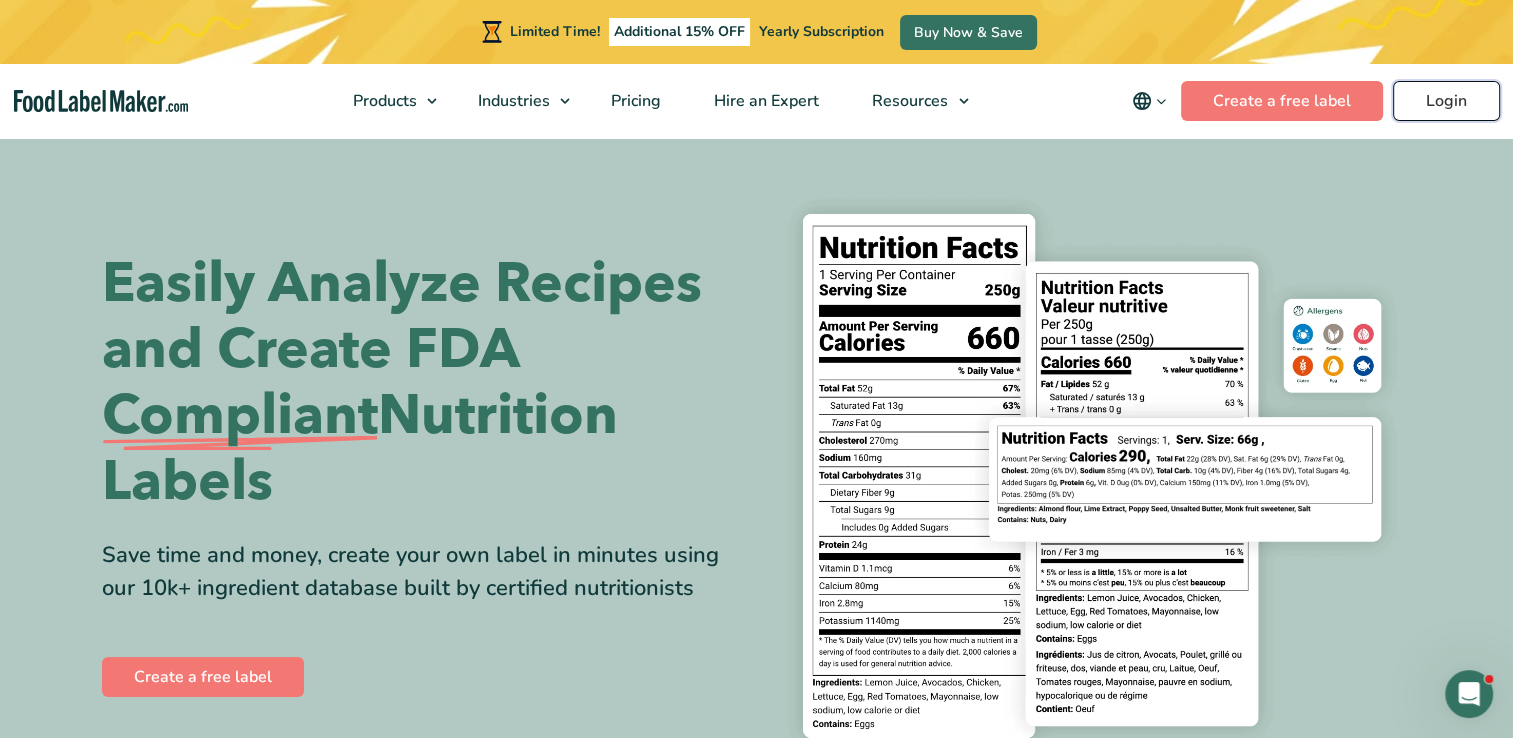 click on "Login" at bounding box center (1446, 101) 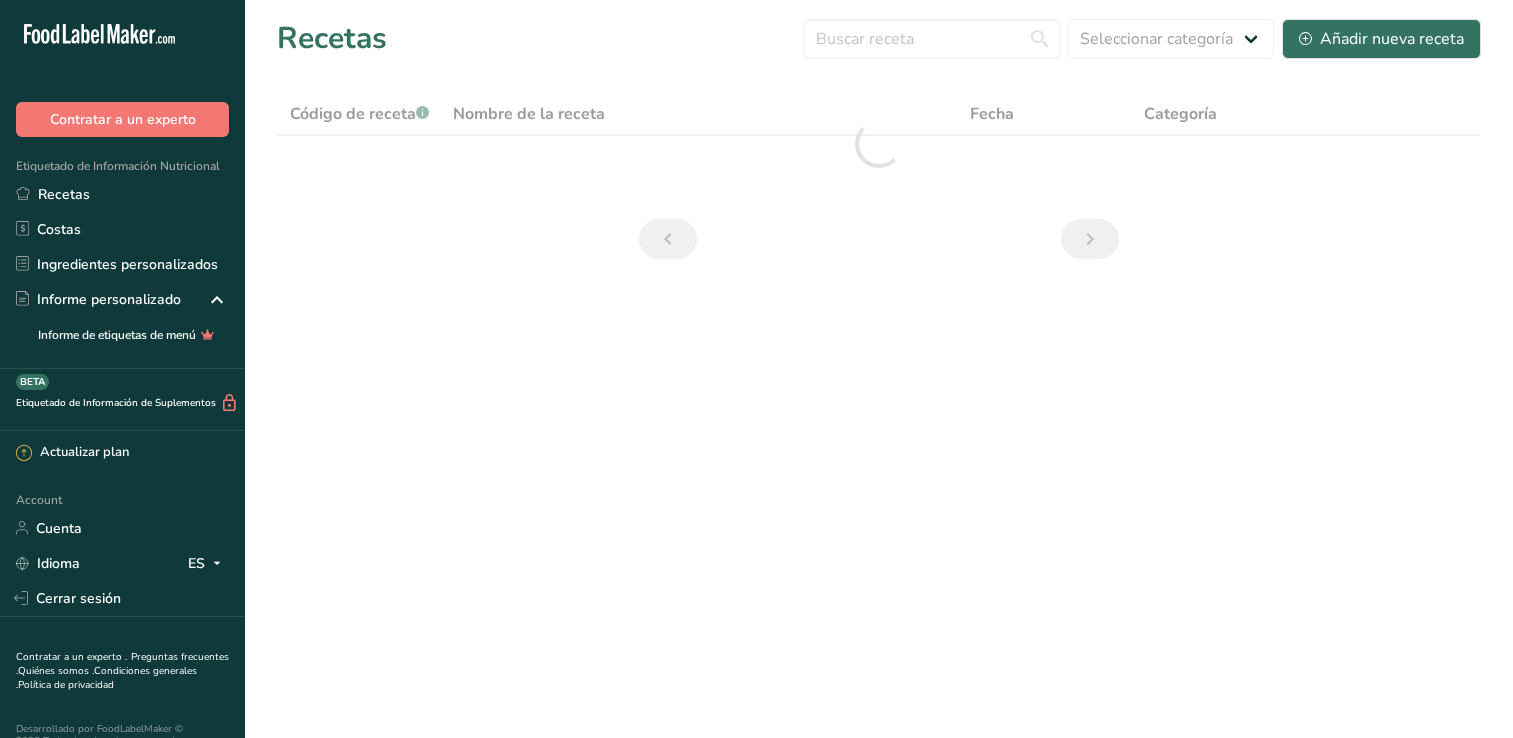scroll, scrollTop: 0, scrollLeft: 0, axis: both 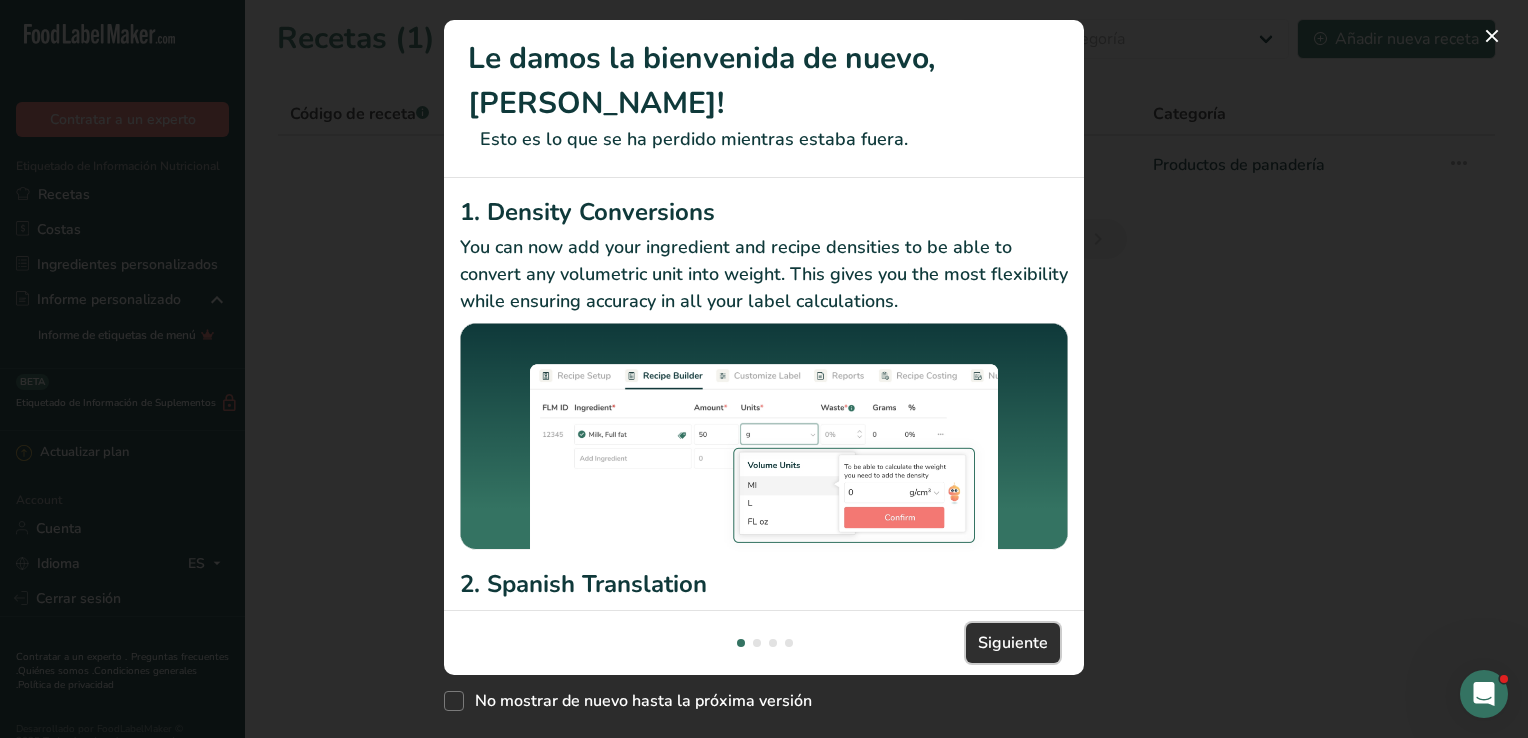 click on "Siguiente" at bounding box center [1013, 643] 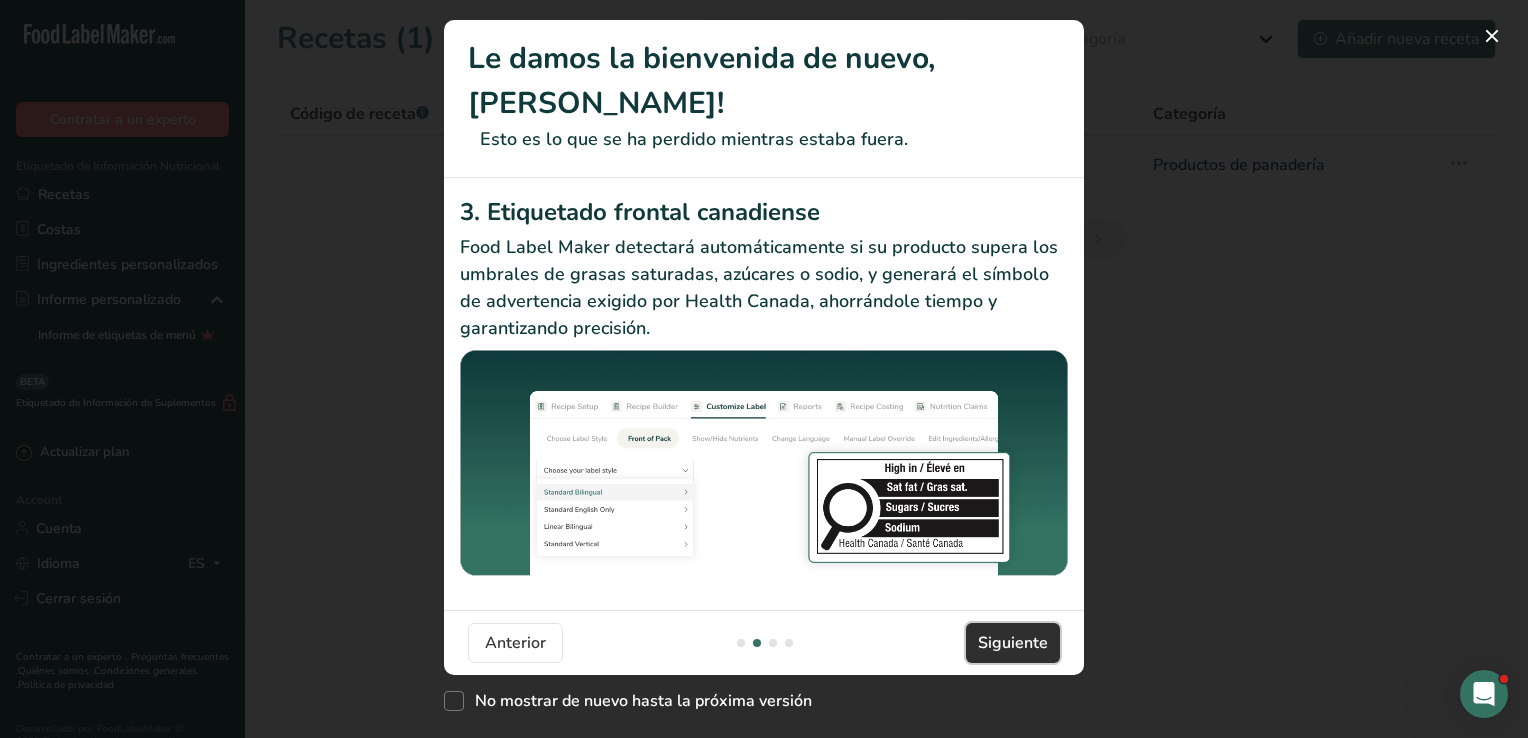 click on "Siguiente" at bounding box center (1013, 643) 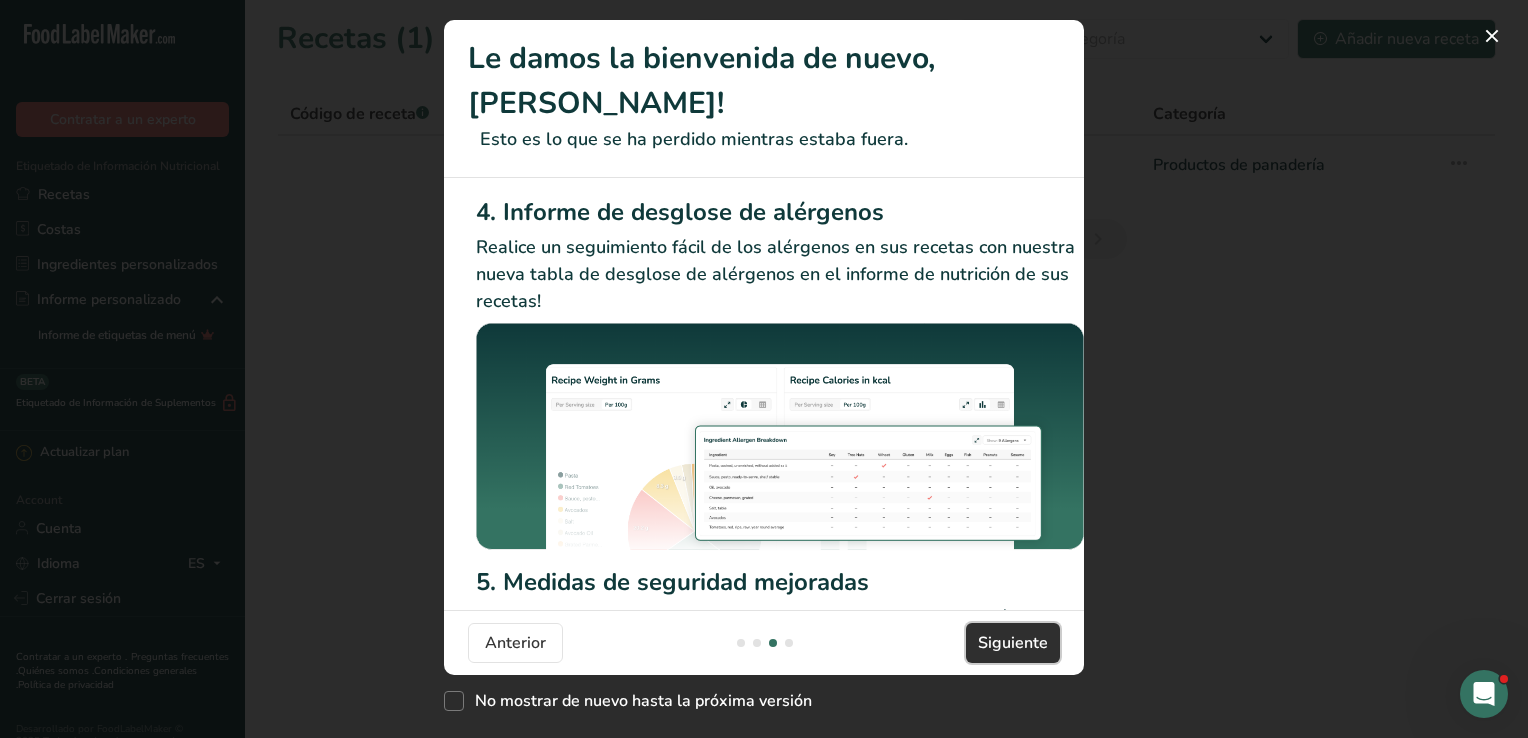 click on "Siguiente" at bounding box center (1013, 643) 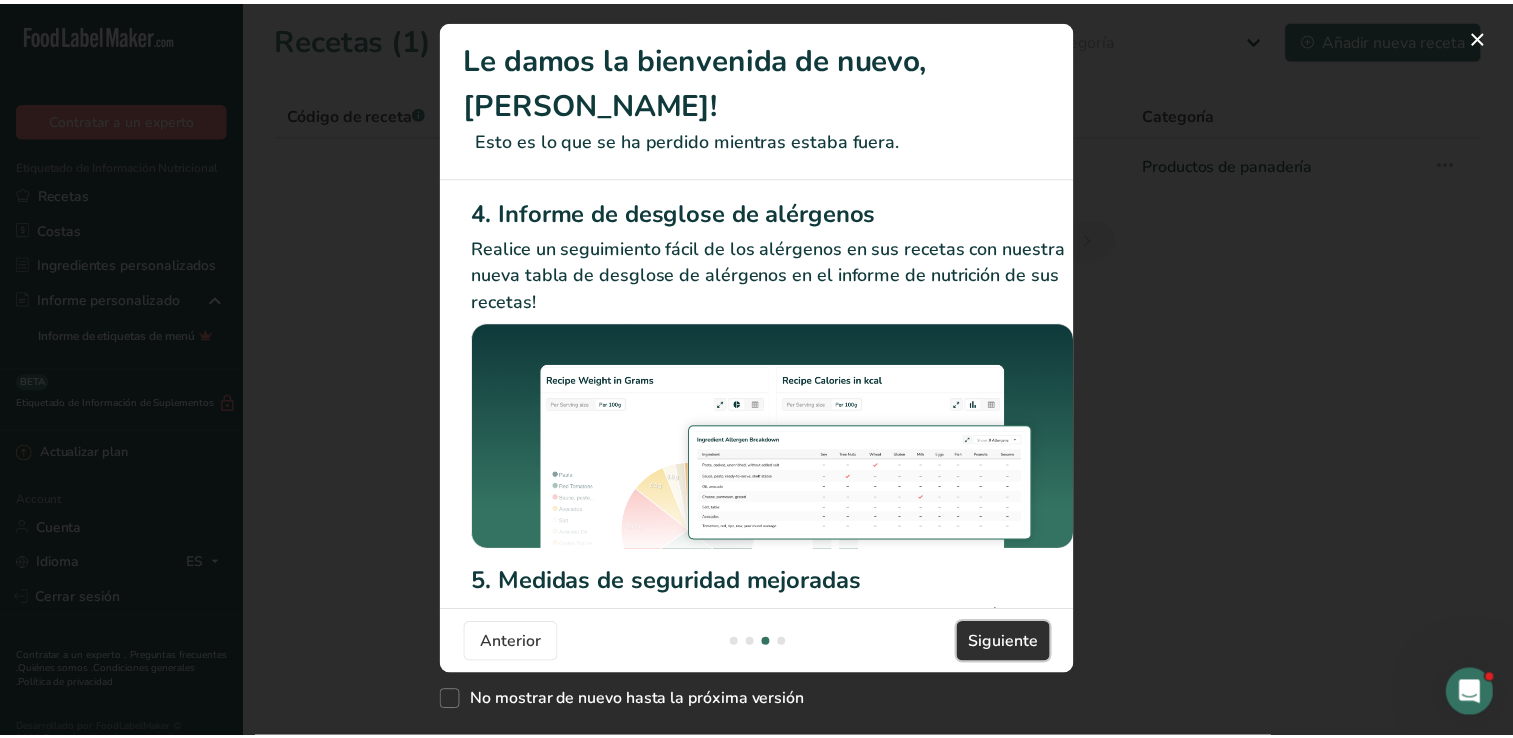 scroll, scrollTop: 0, scrollLeft: 1904, axis: horizontal 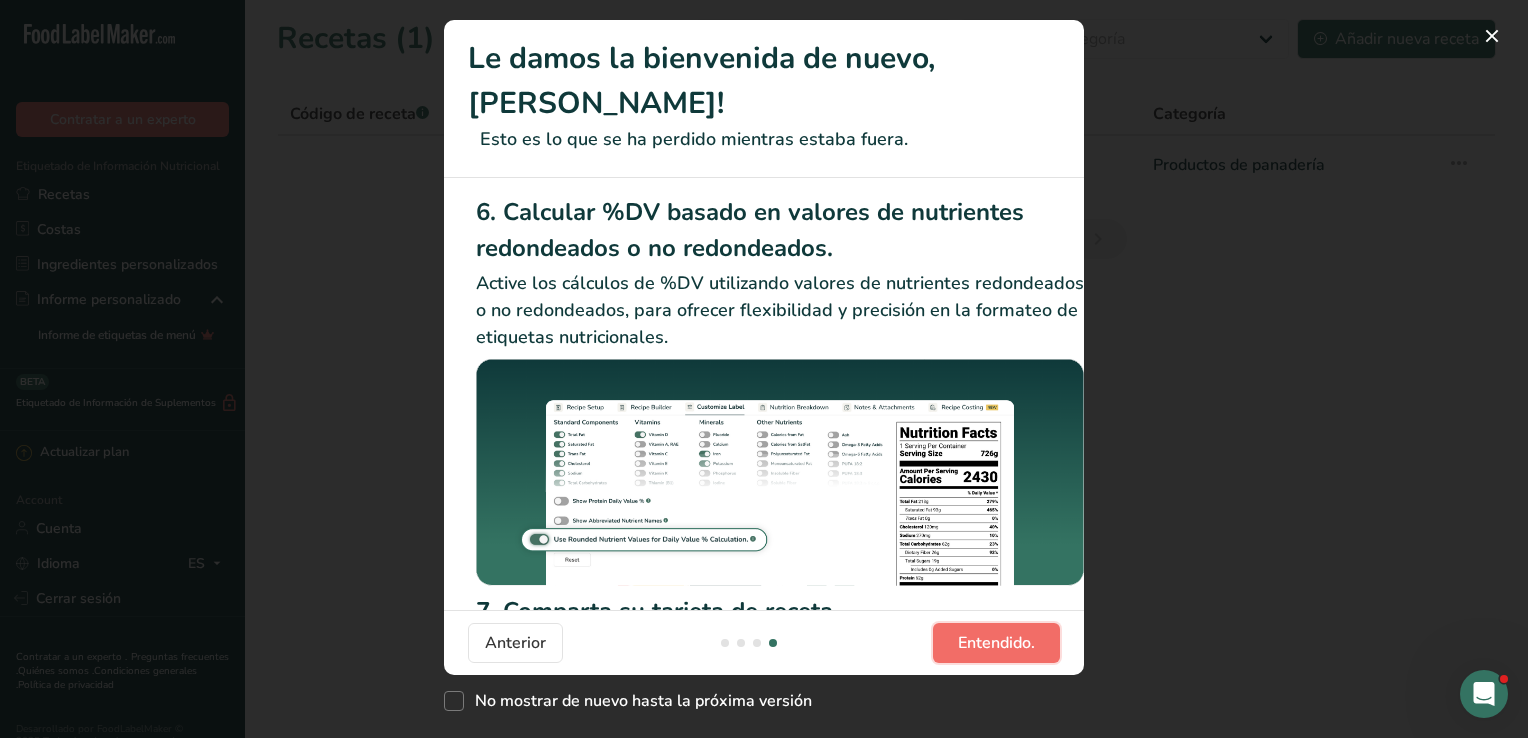 click on "Entendido." at bounding box center [996, 643] 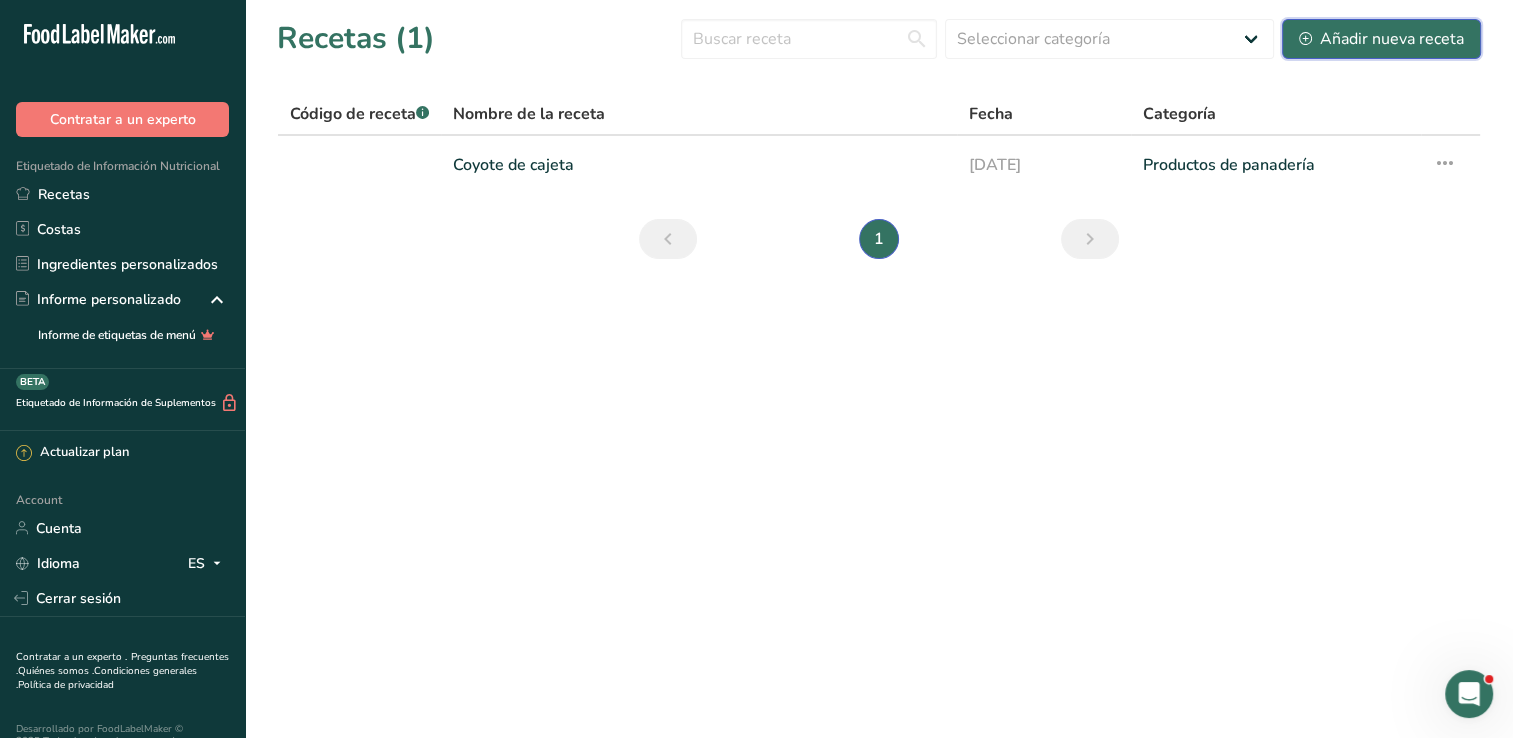 click on "Añadir nueva receta" at bounding box center (1381, 39) 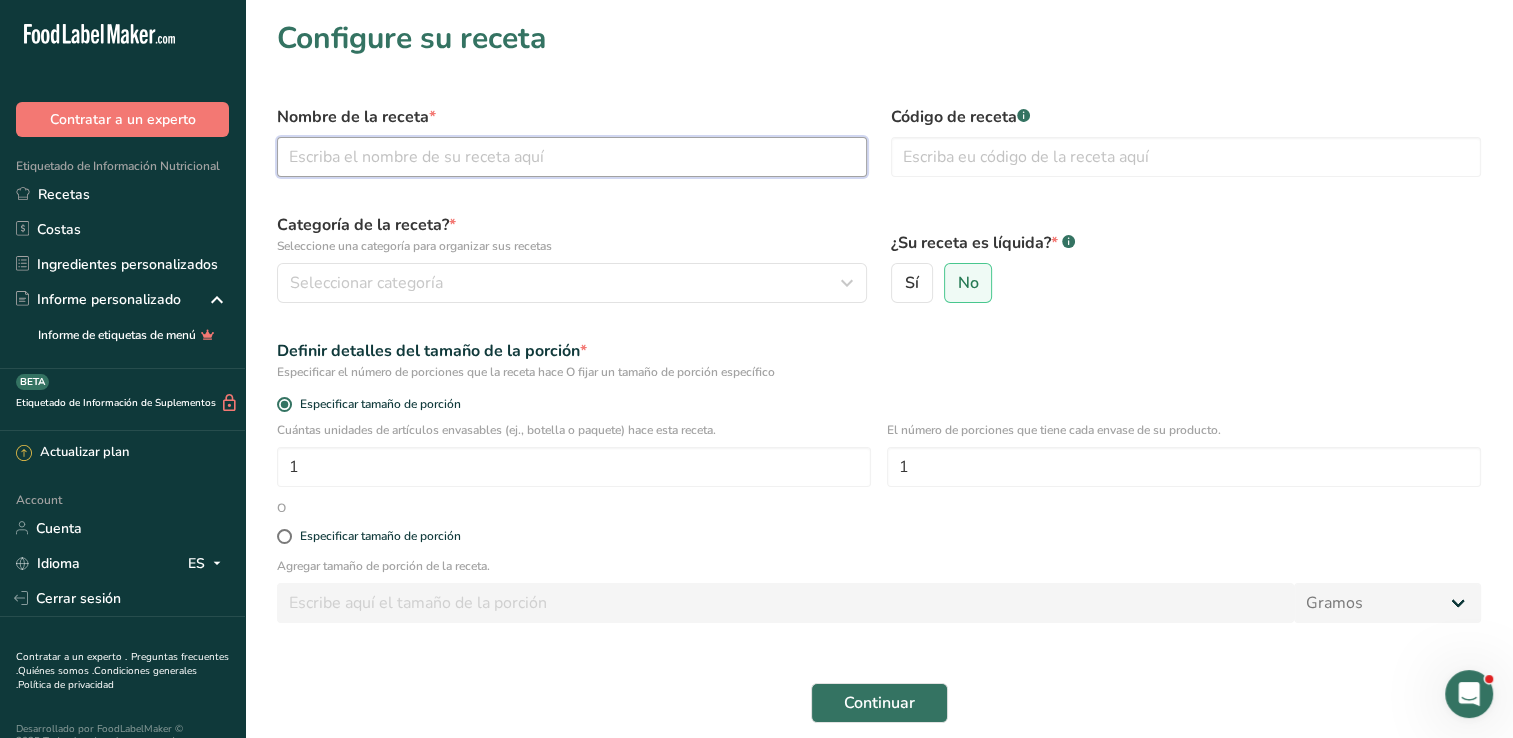 click at bounding box center [572, 157] 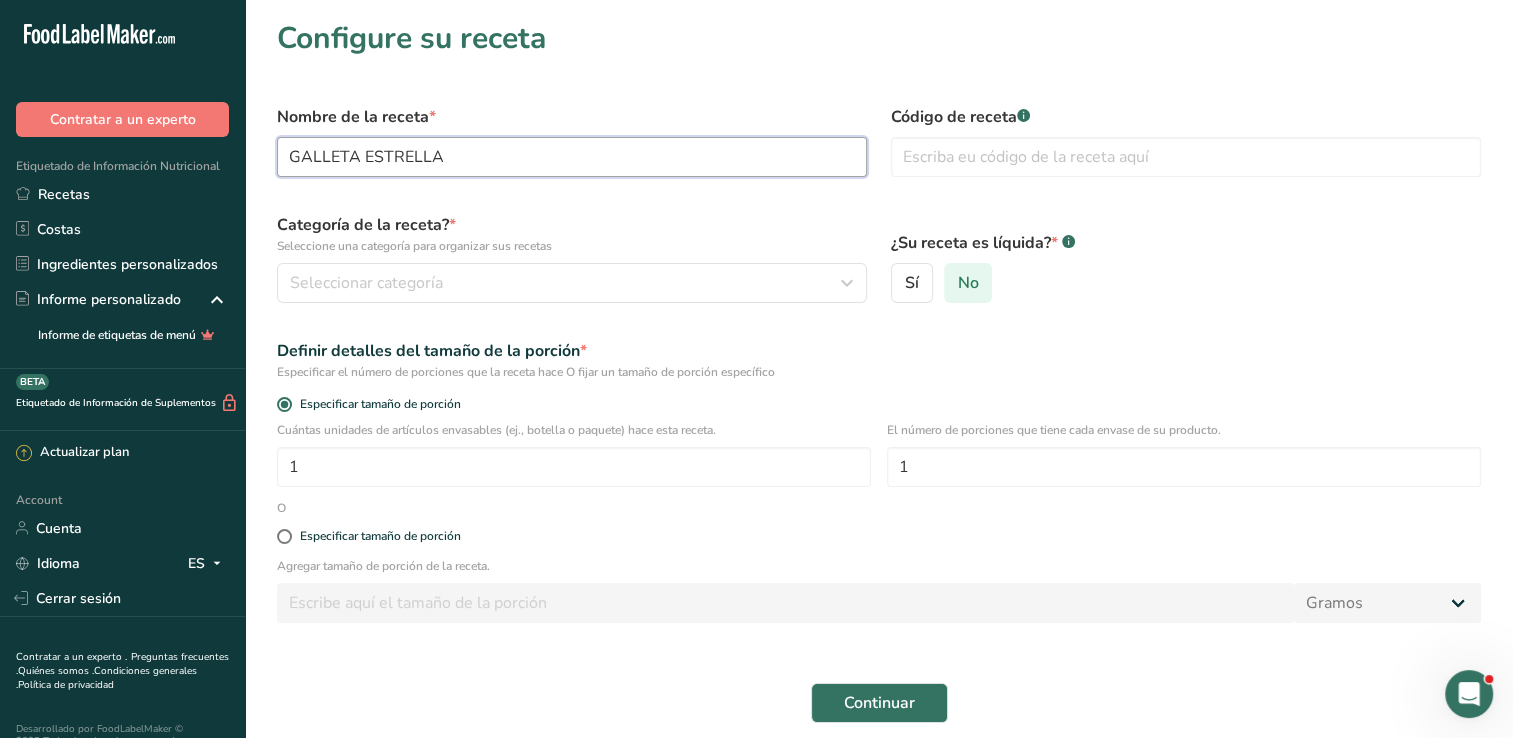 type on "GALLETA ESTRELLA" 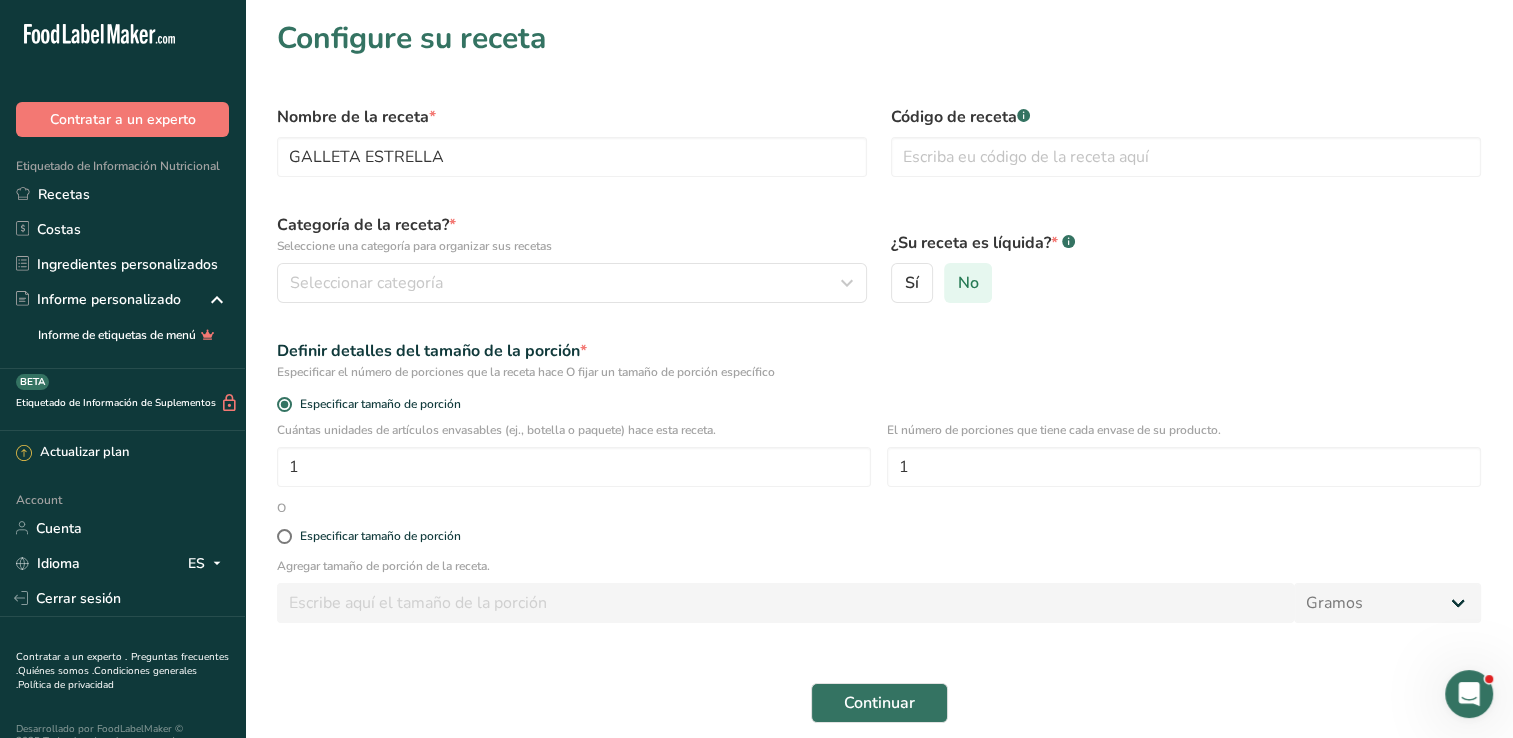 click on "No" at bounding box center (967, 283) 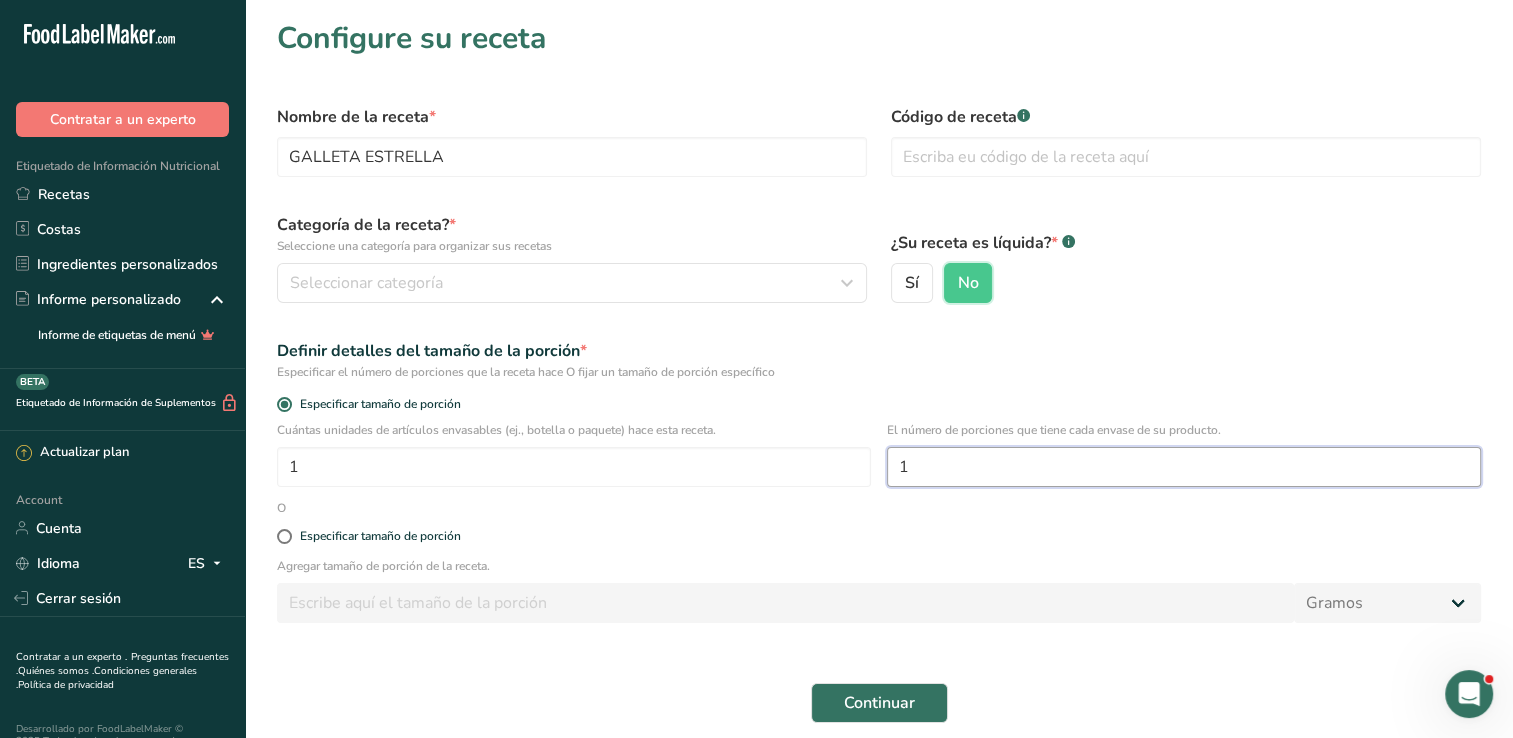 click on "1" at bounding box center [1184, 467] 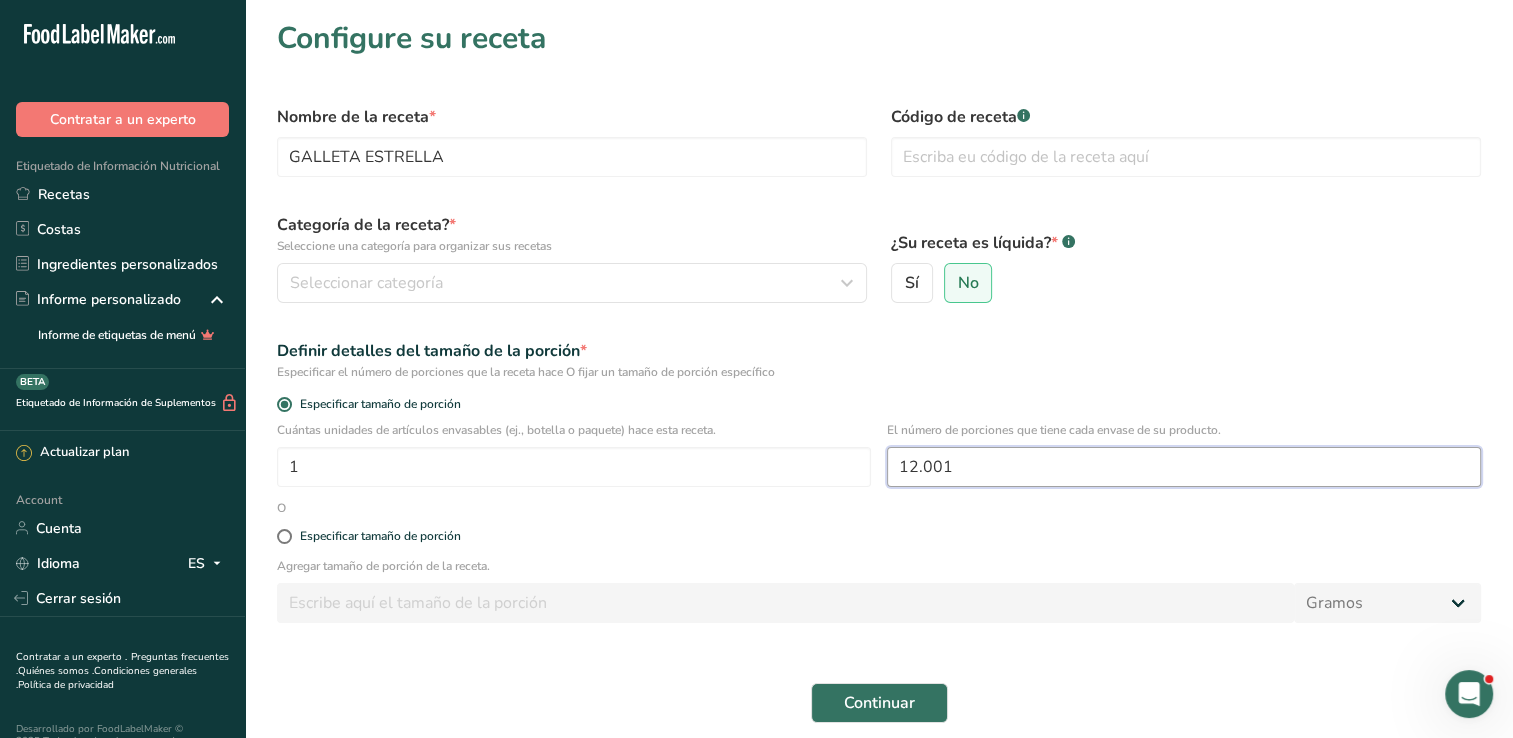 type on "12.001" 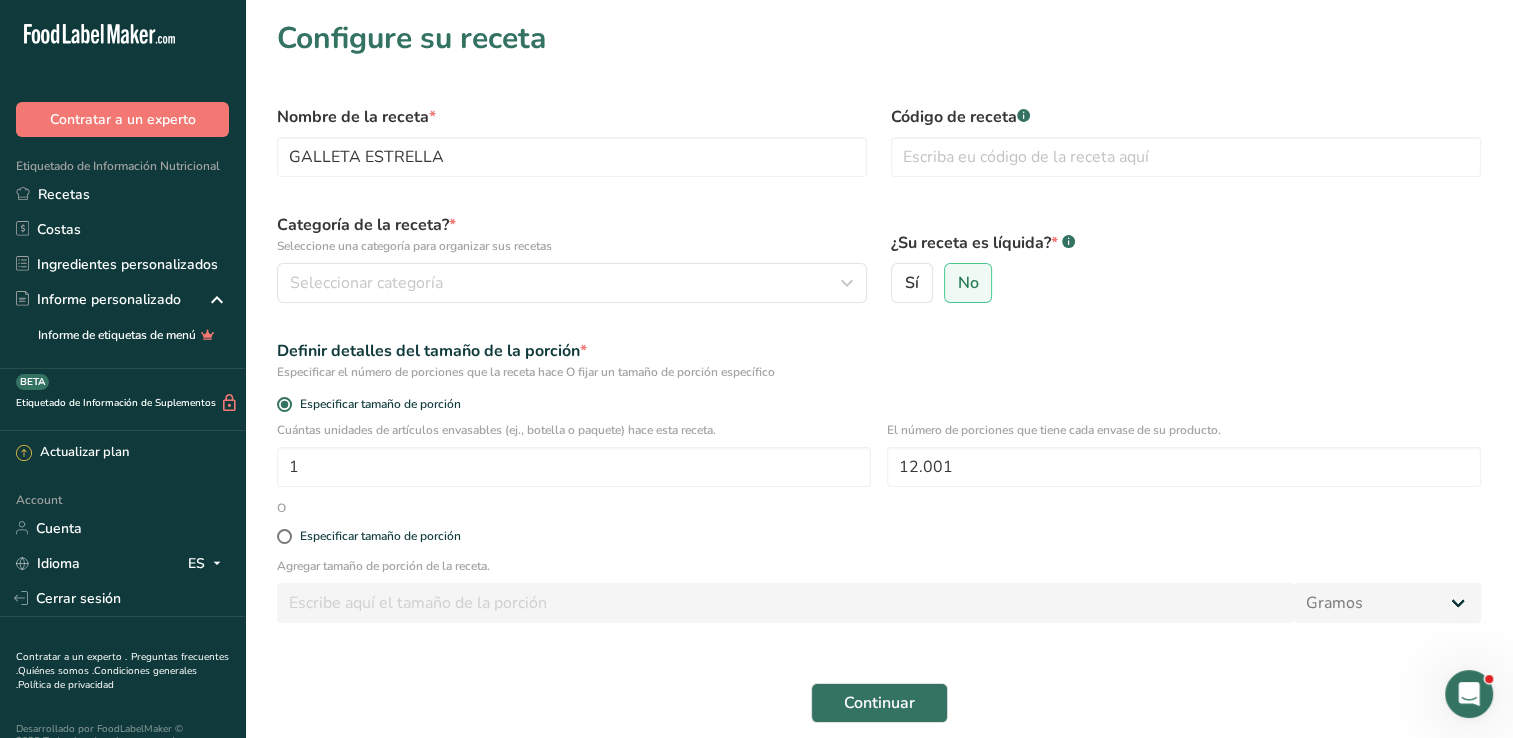 drag, startPoint x: 889, startPoint y: 492, endPoint x: 865, endPoint y: 489, distance: 24.186773 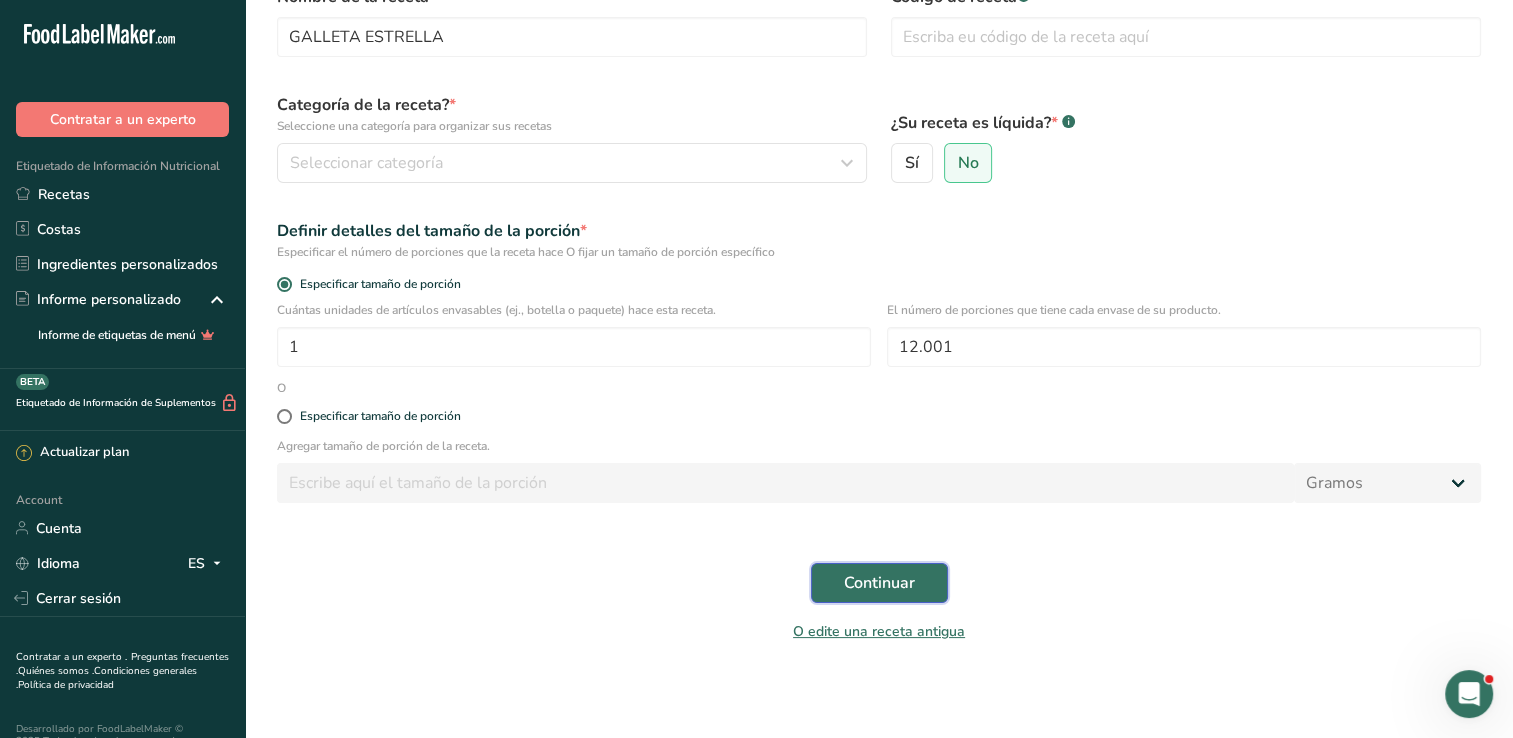 click on "Continuar" at bounding box center [879, 583] 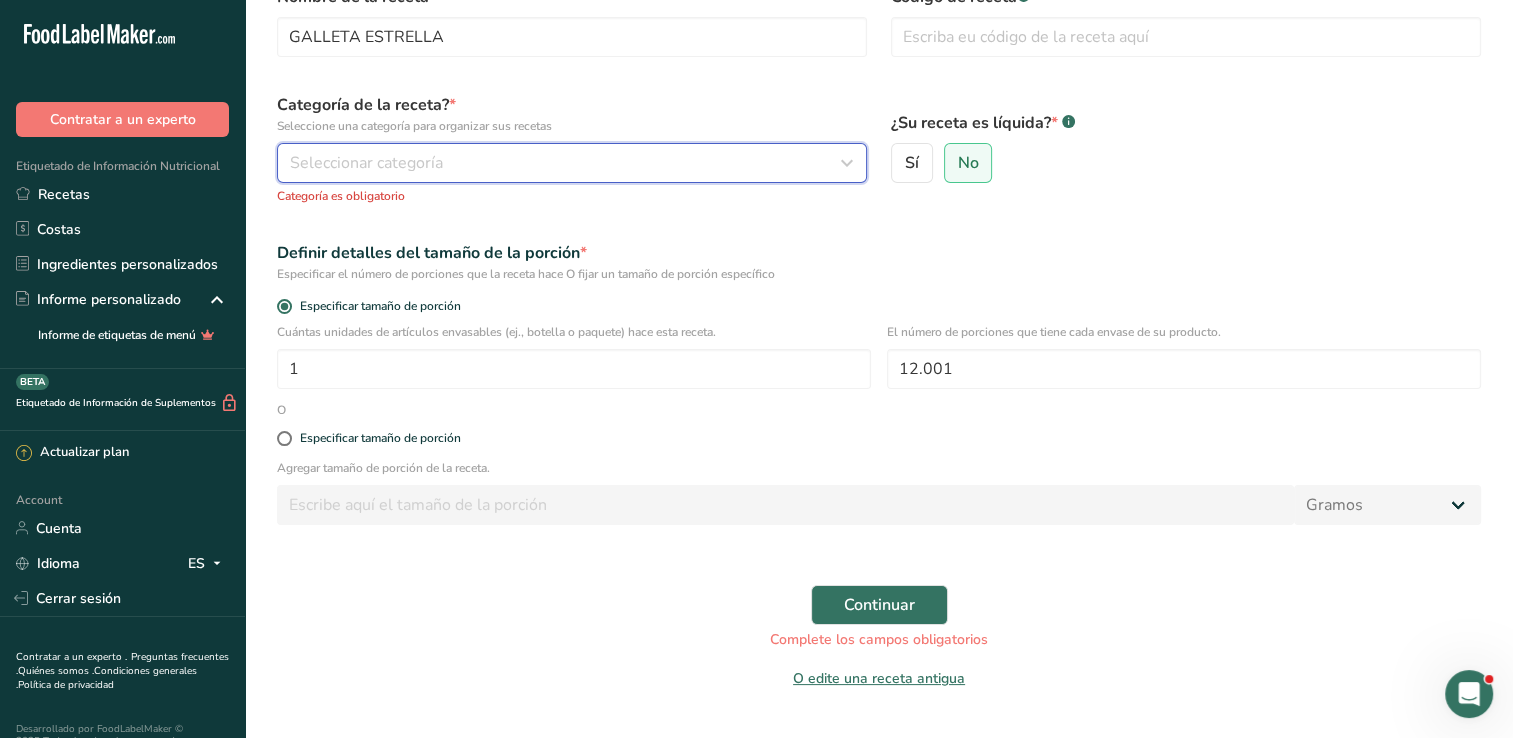 click on "Seleccionar categoría" at bounding box center [572, 163] 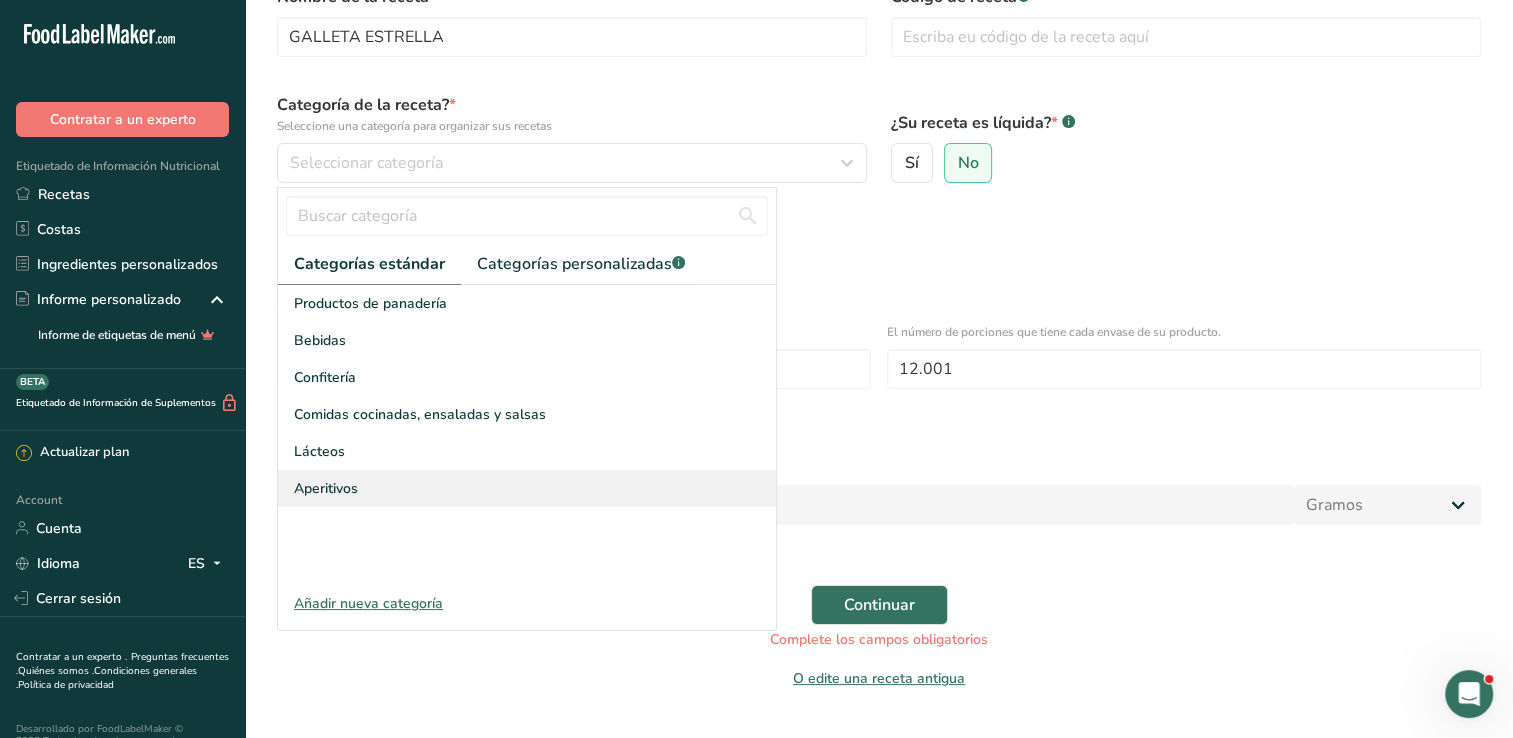 click on "Aperitivos" at bounding box center (527, 488) 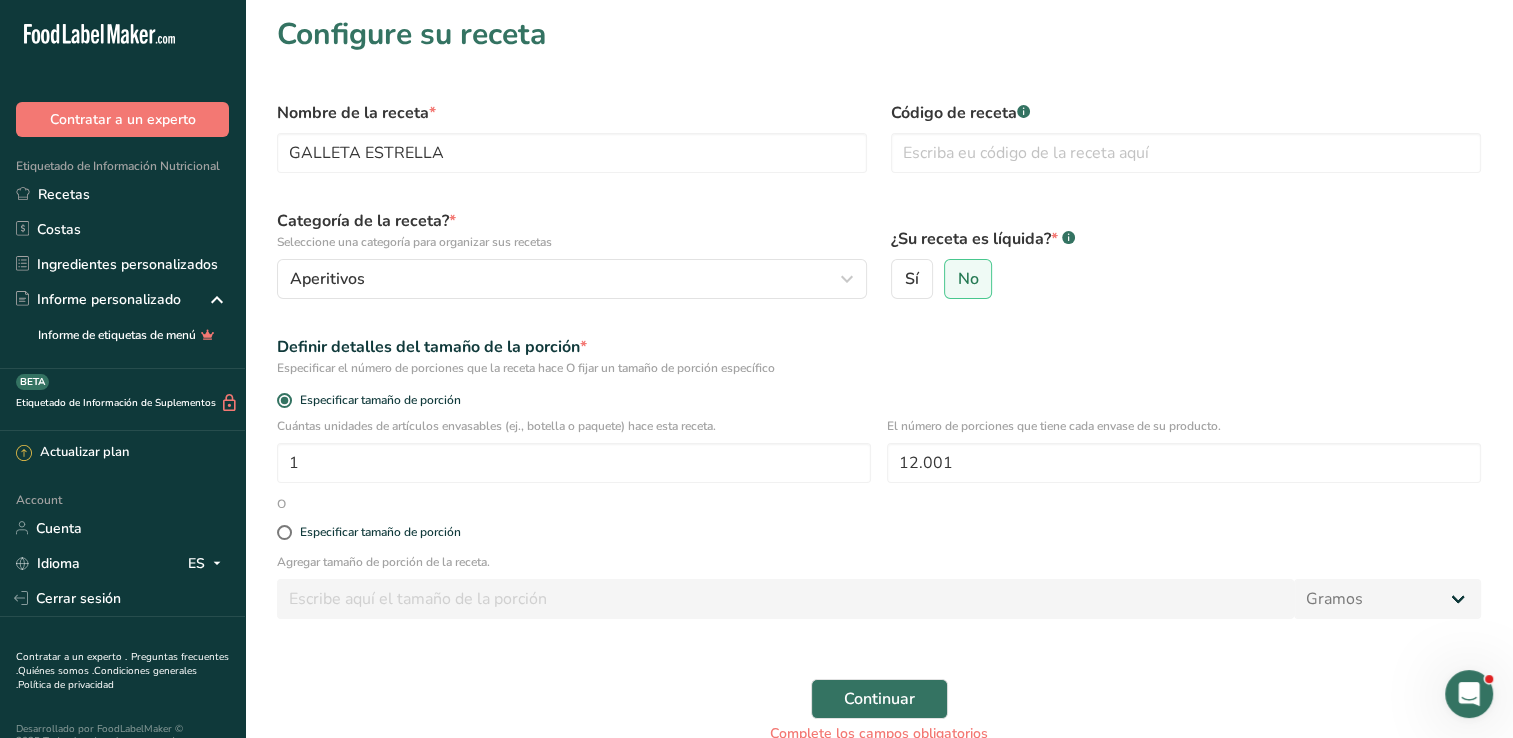 scroll, scrollTop: 0, scrollLeft: 0, axis: both 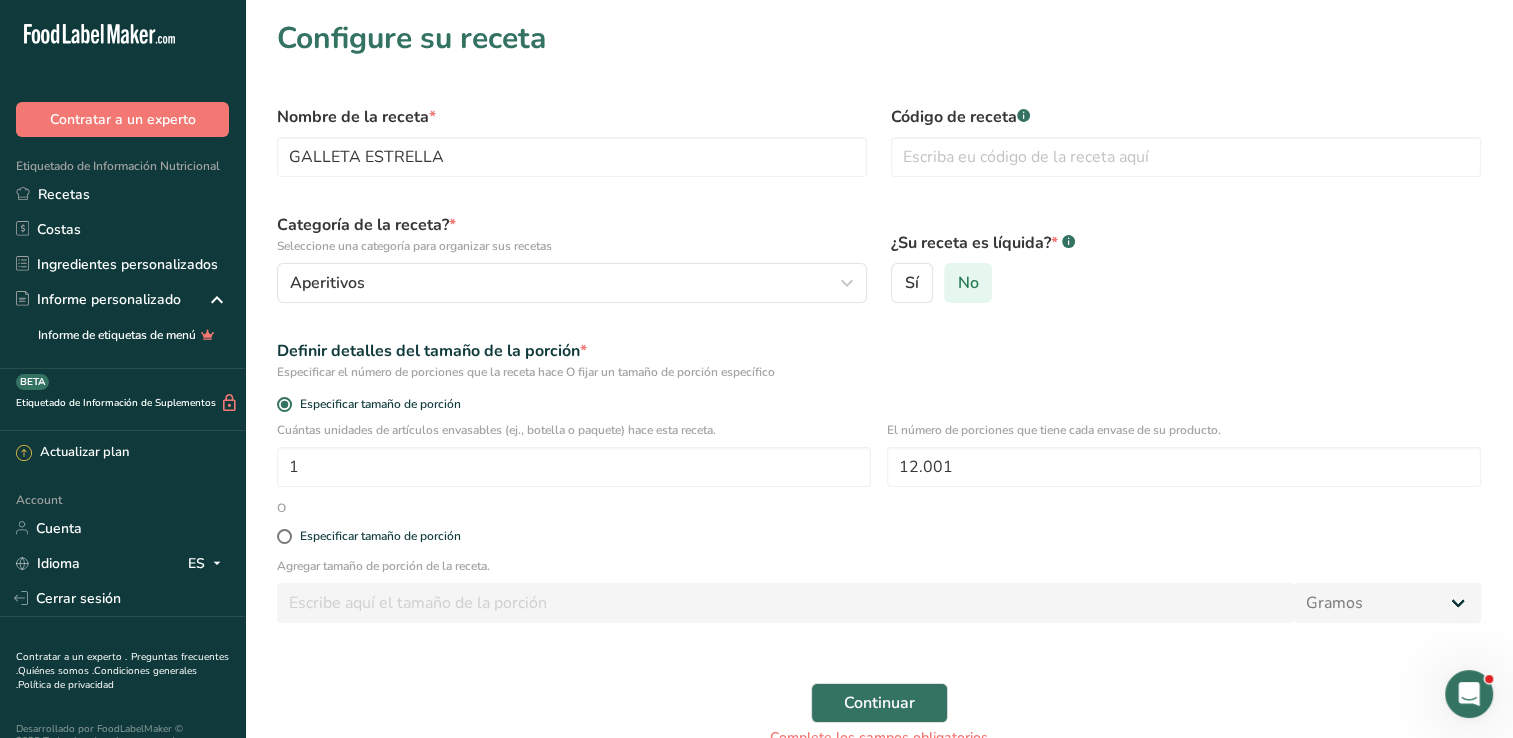 click on "No" at bounding box center (968, 283) 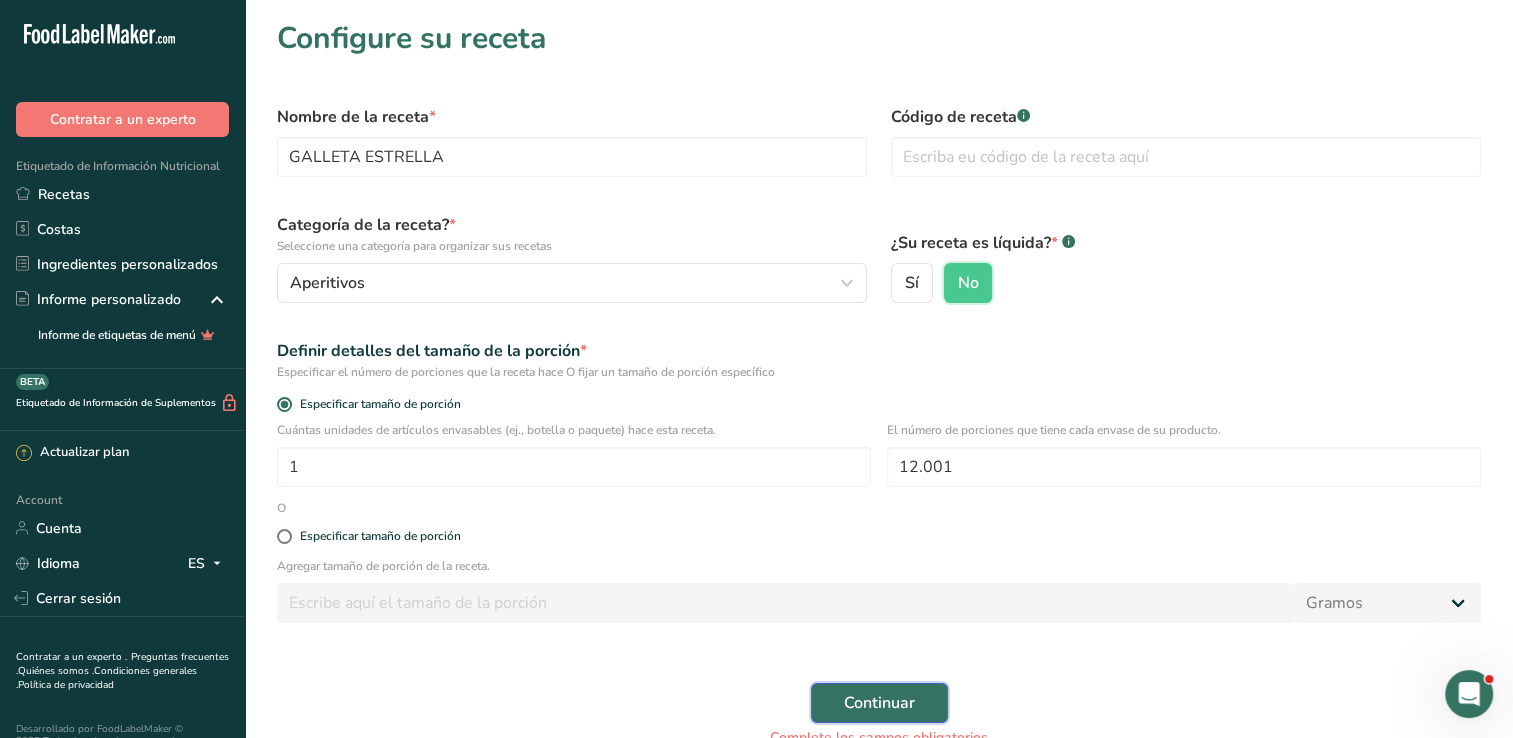 click on "Continuar" at bounding box center (879, 703) 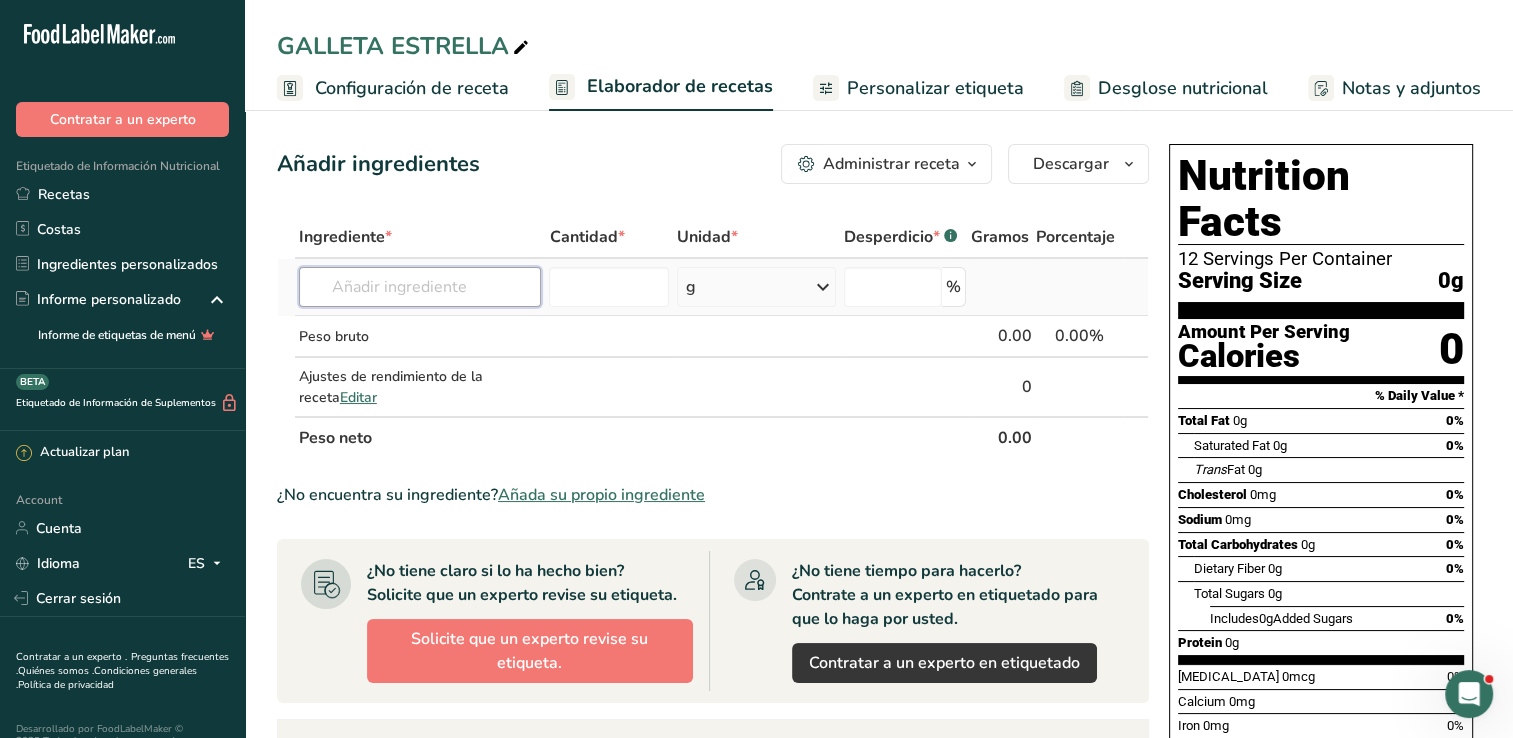 click at bounding box center (420, 287) 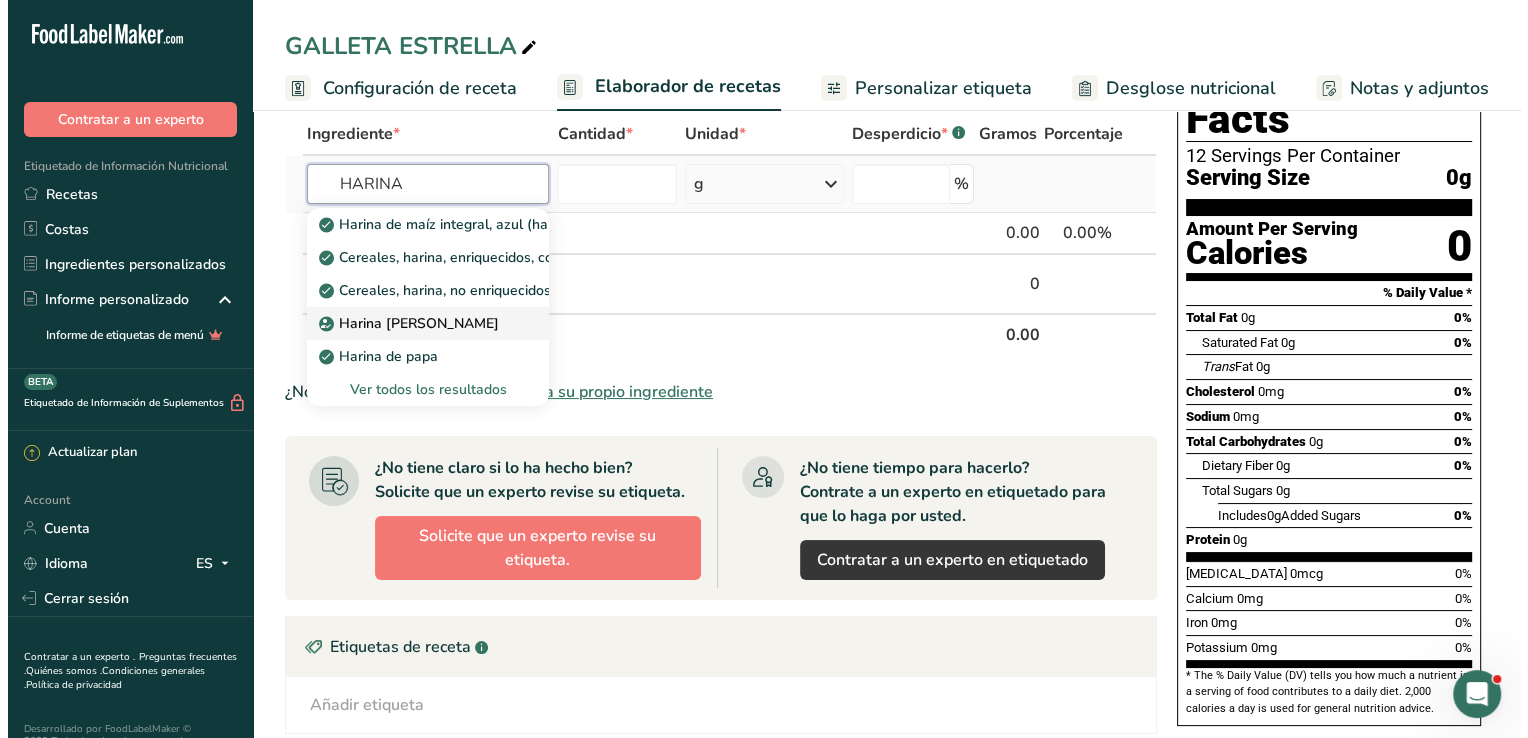 scroll, scrollTop: 100, scrollLeft: 0, axis: vertical 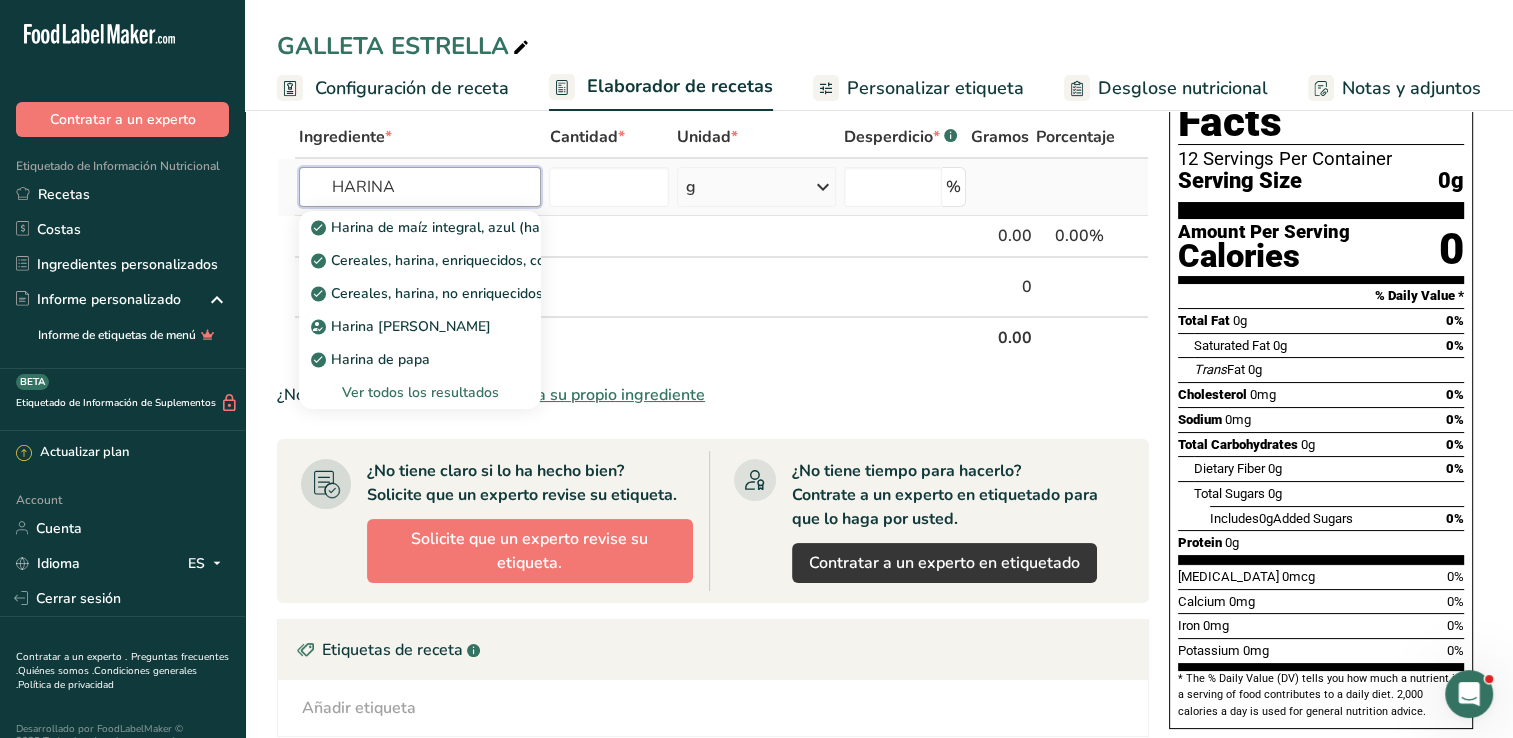 type on "HARINA" 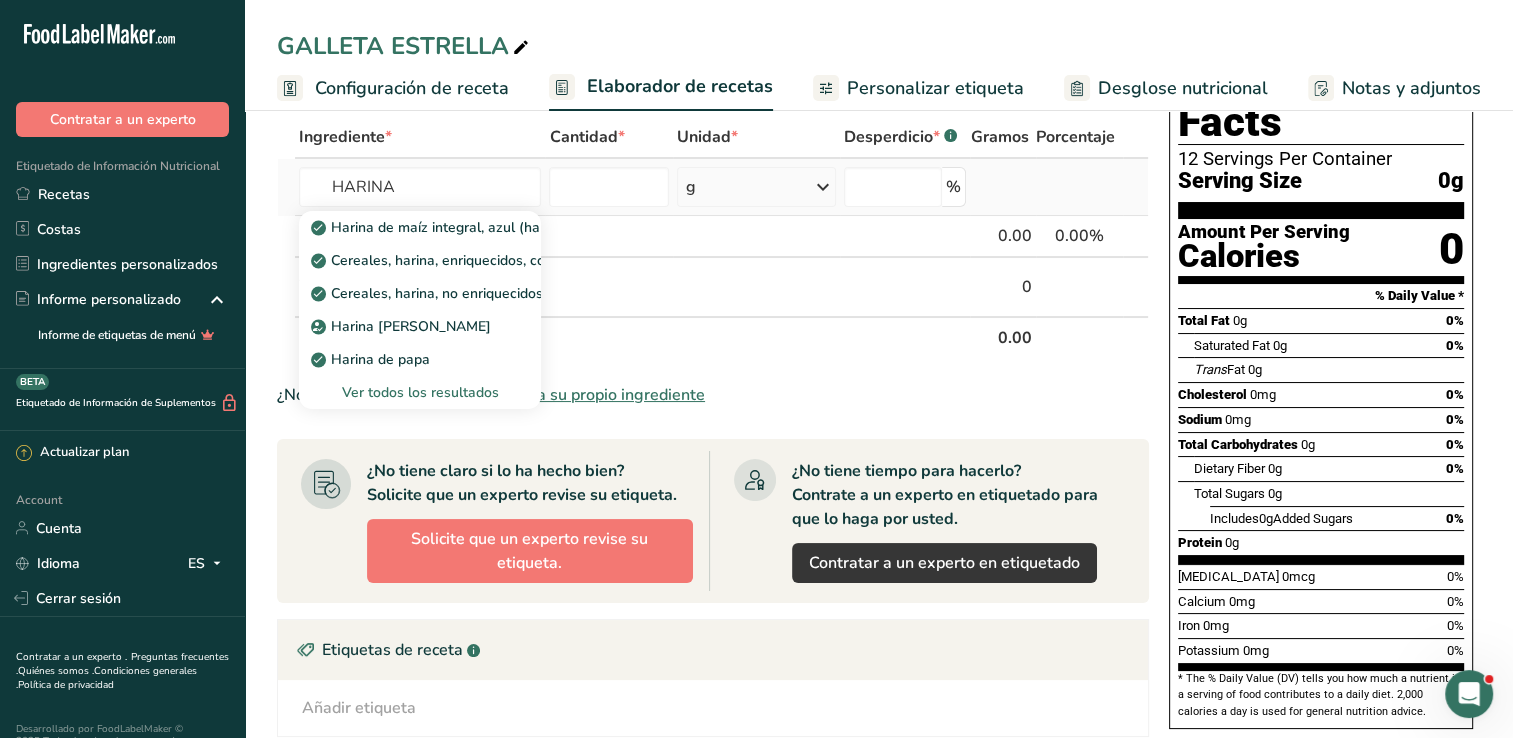 type 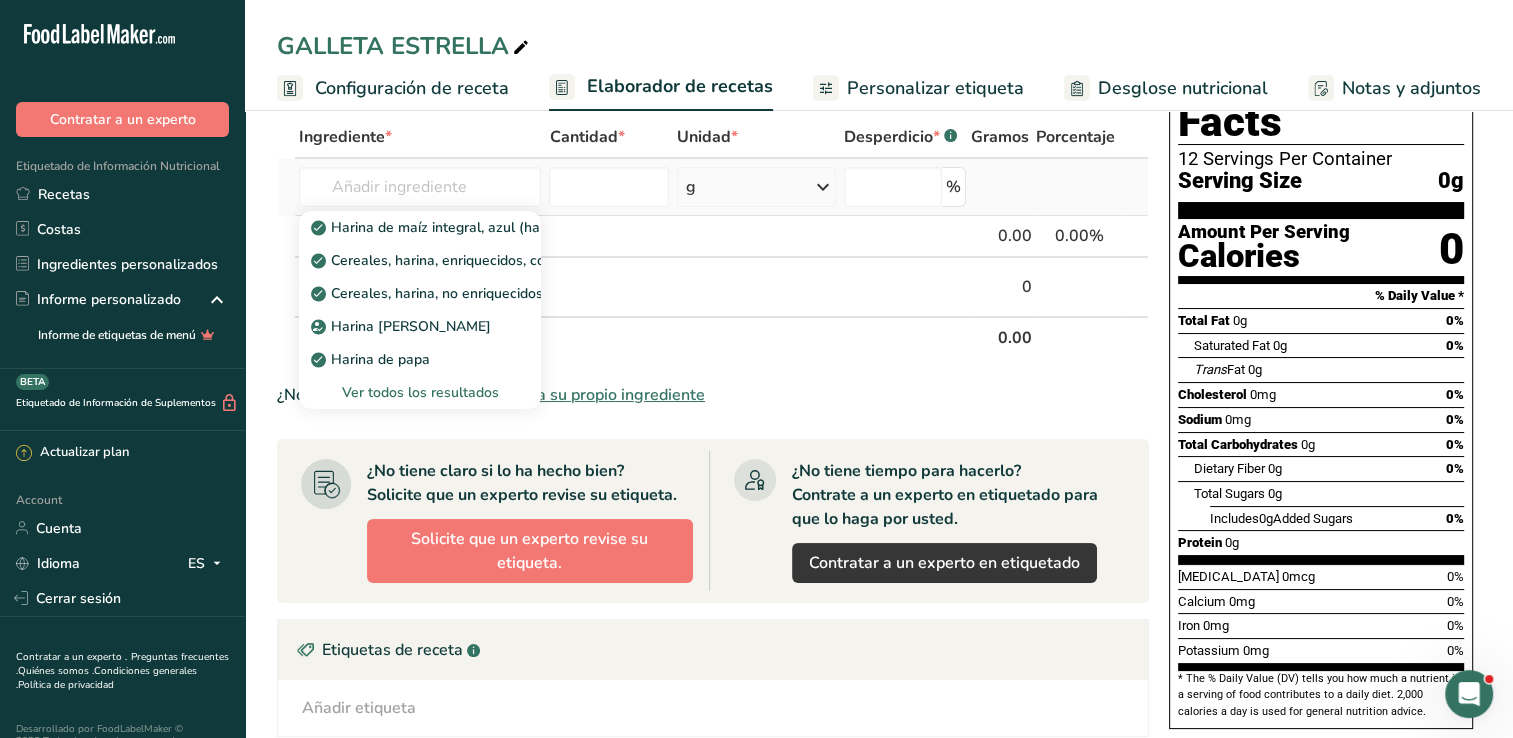 click on "Ver todos los resultados" at bounding box center [420, 392] 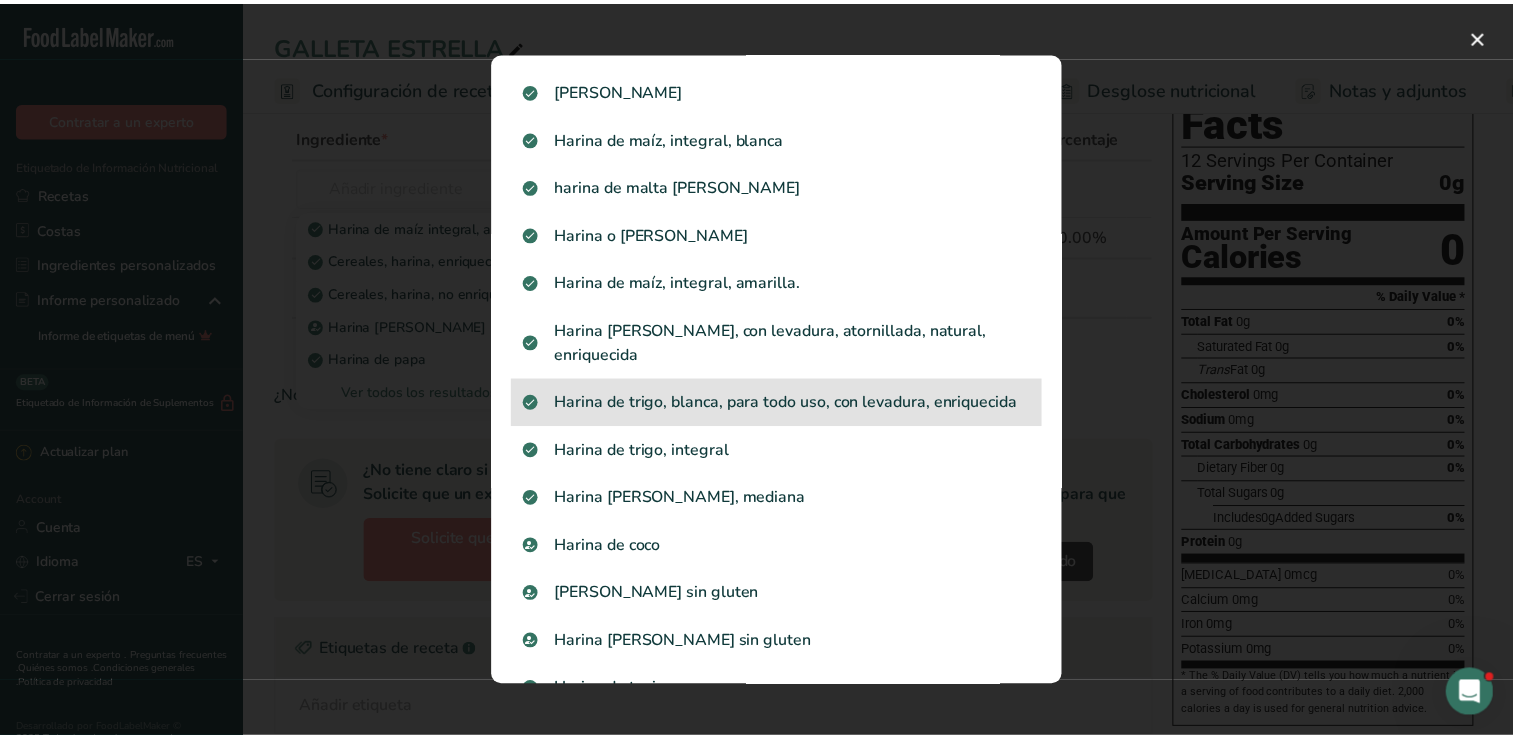 scroll, scrollTop: 400, scrollLeft: 0, axis: vertical 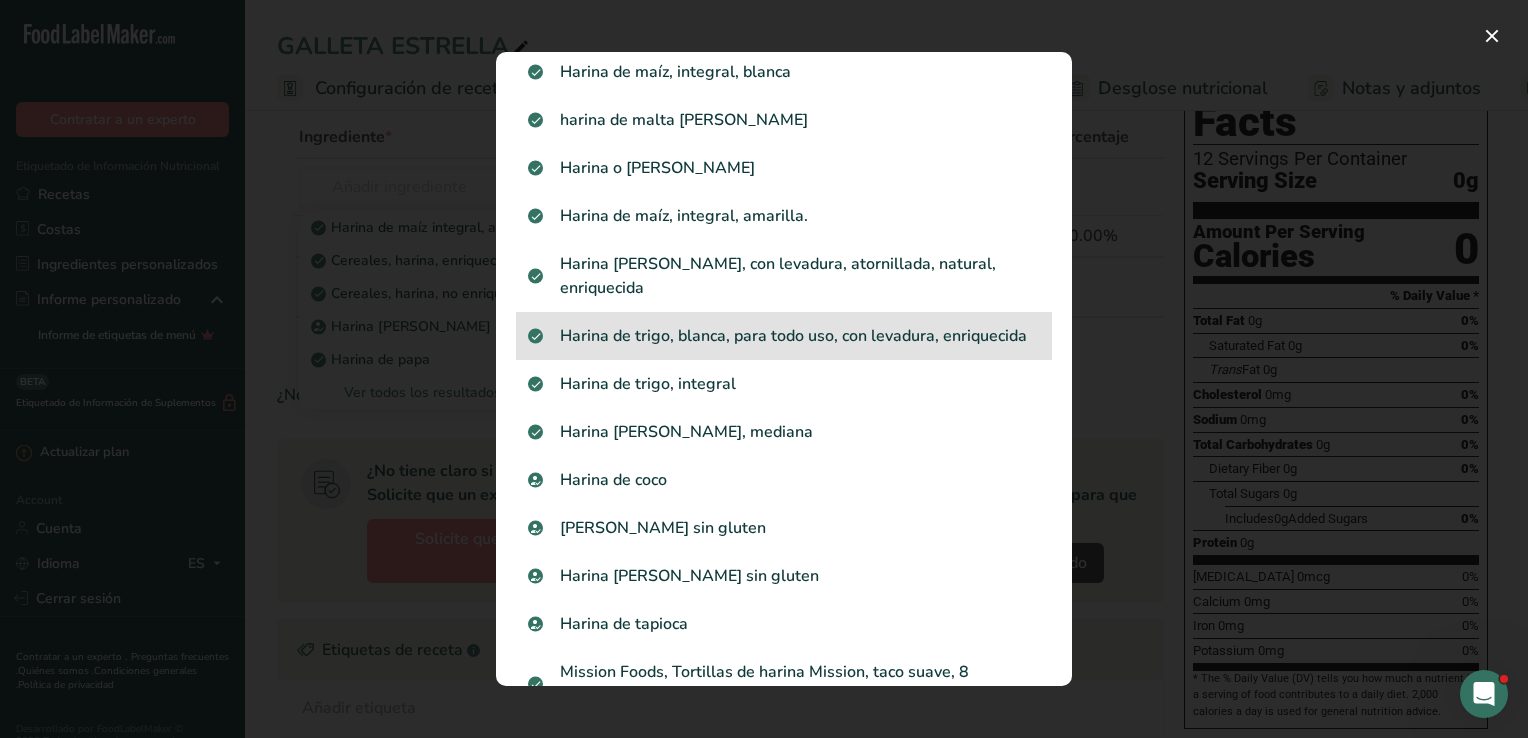 click on "Harina de trigo, blanca, para todo uso, con levadura, enriquecida" at bounding box center (784, 336) 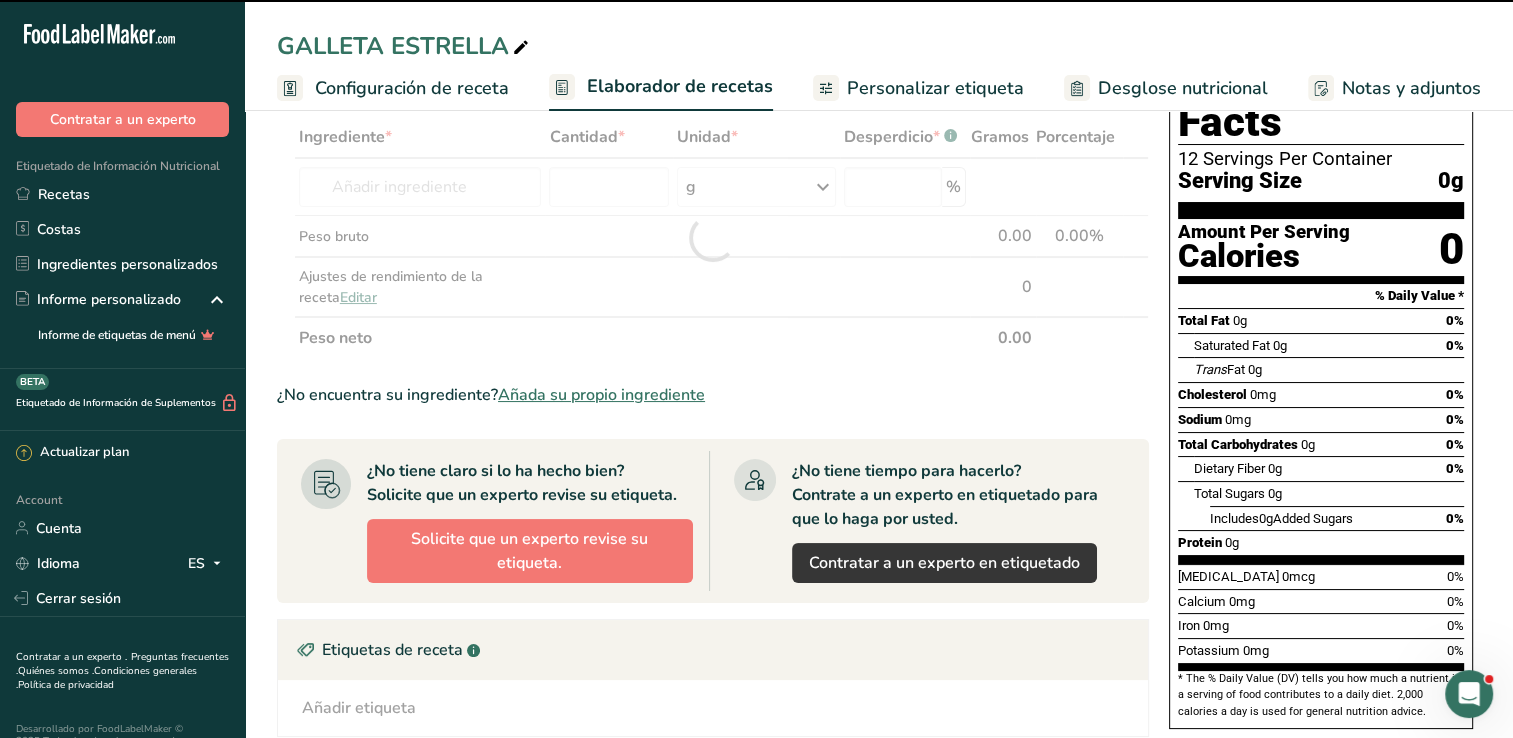 type on "0" 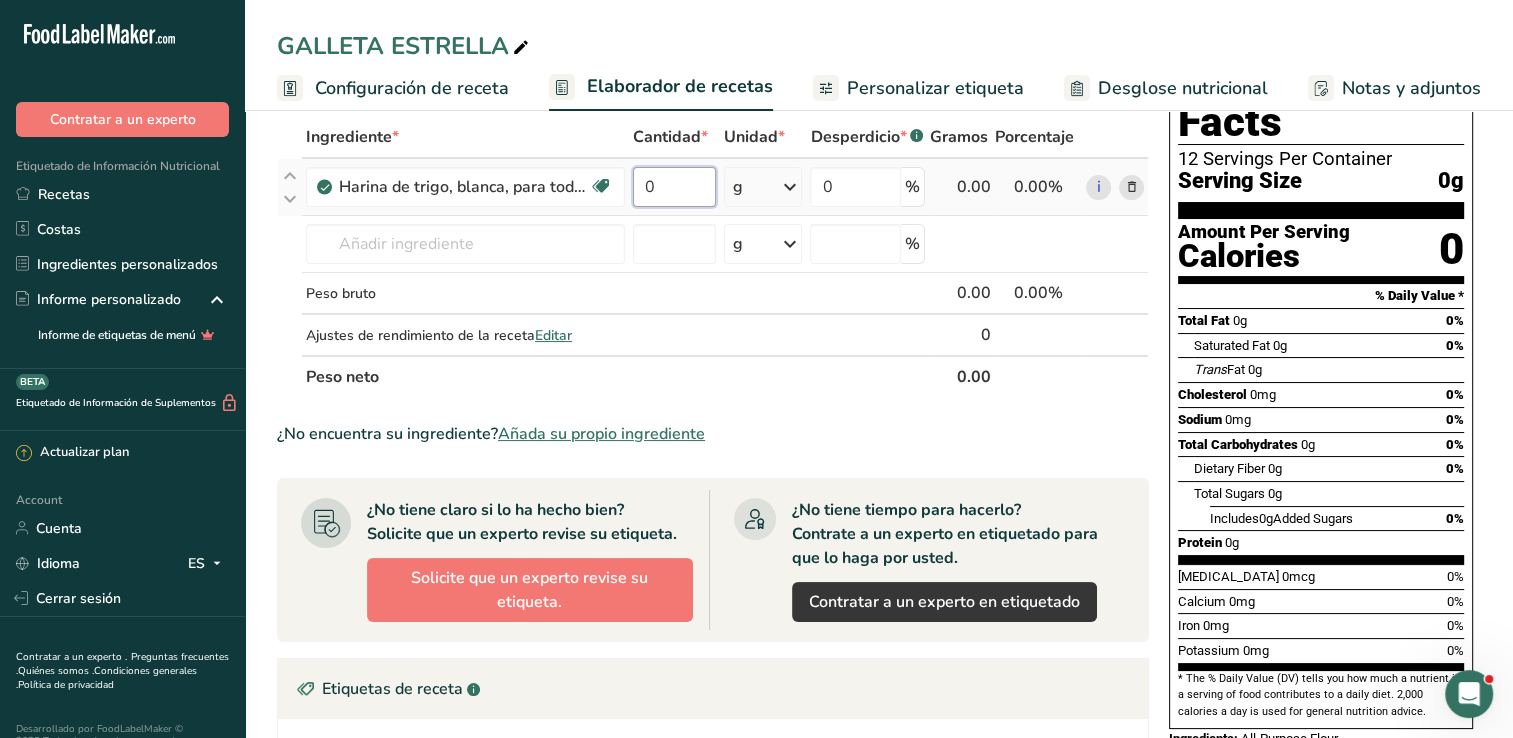 click on "0" at bounding box center (674, 187) 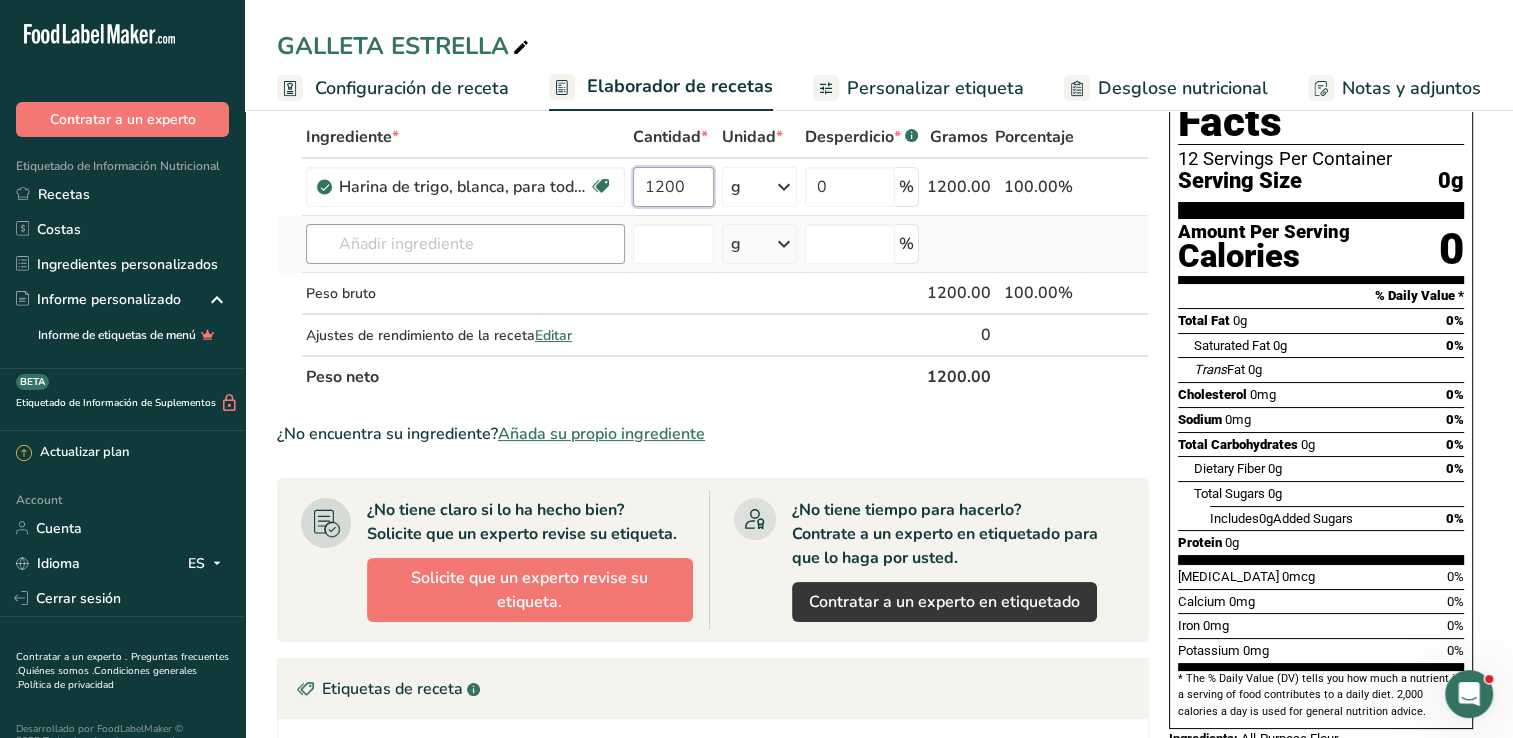 type on "1200" 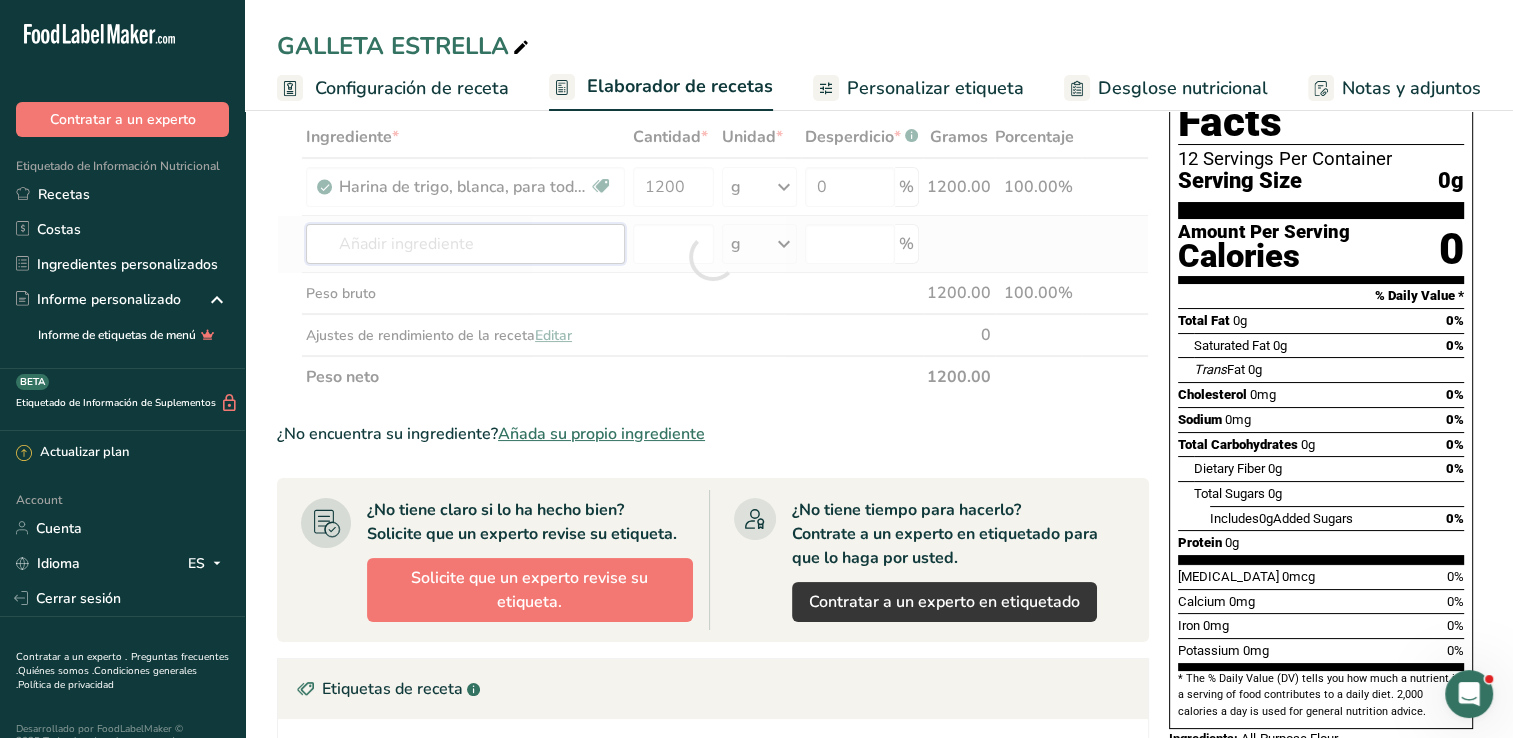 click on "Ingrediente *
Cantidad *
Unidad *
Desperdicio *   .a-a{fill:#347362;}.b-a{fill:#fff;}          Gramos
Porcentaje
Harina [PERSON_NAME], para todo uso, con levadura, enriquecida
Libre de lácteos
[GEOGRAPHIC_DATA]
Vegetariano
Libre de soja
1200
g
Porciones
1 cup
Unidades de peso
g
kg
mg
Ver más
Unidades de volumen
[GEOGRAPHIC_DATA]
Las unidades de volumen requieren una conversión de densidad. Si conoce la densidad de su ingrediente, introdúzcala a continuación. De lo contrario, haga clic en "RIA", nuestra asistente regulatoria de IA, quien podrá ayudarle.
lb/pie³
g/cm³
mL" at bounding box center [713, 257] 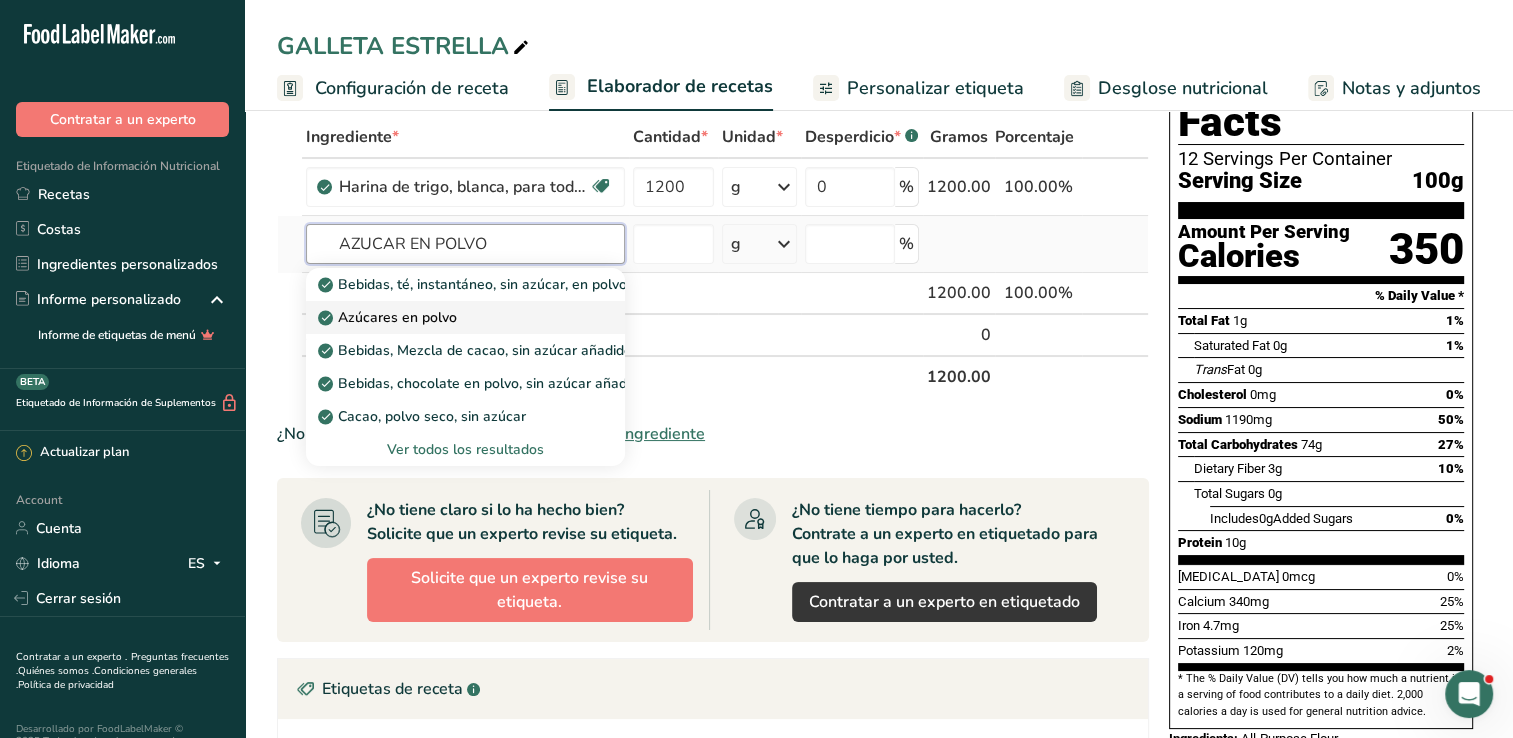 type on "AZUCAR EN POLVO" 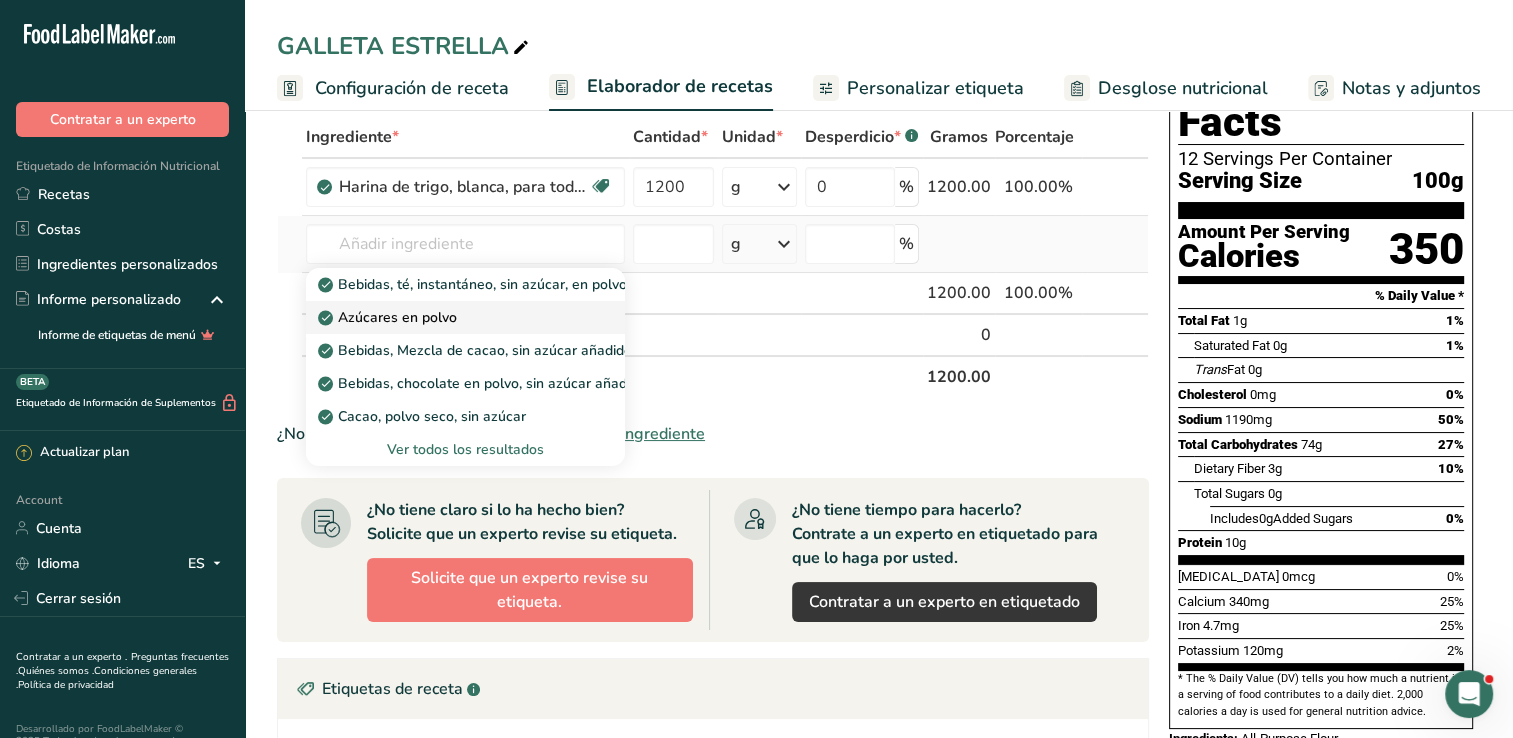 click on "Azúcares en polvo" at bounding box center [389, 317] 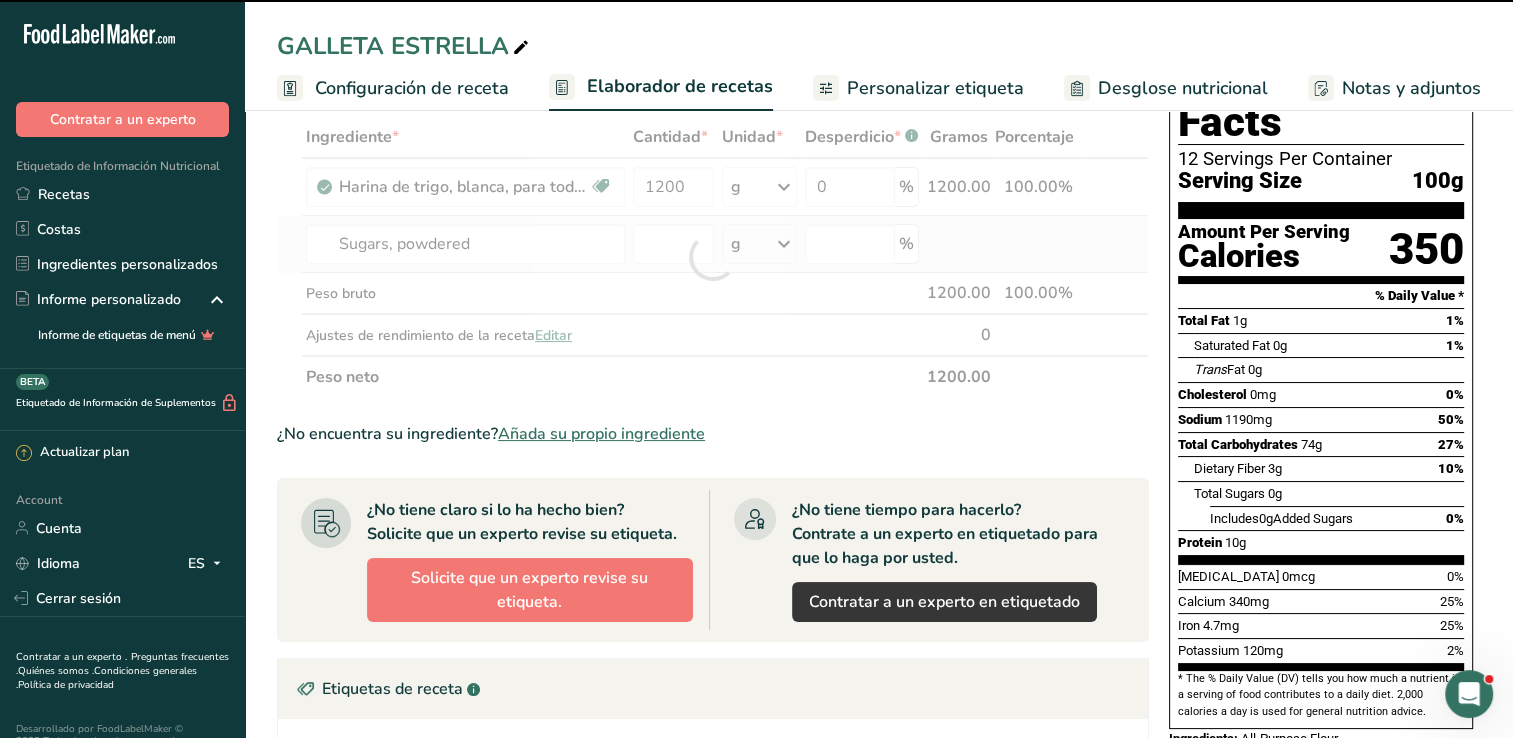 type on "0" 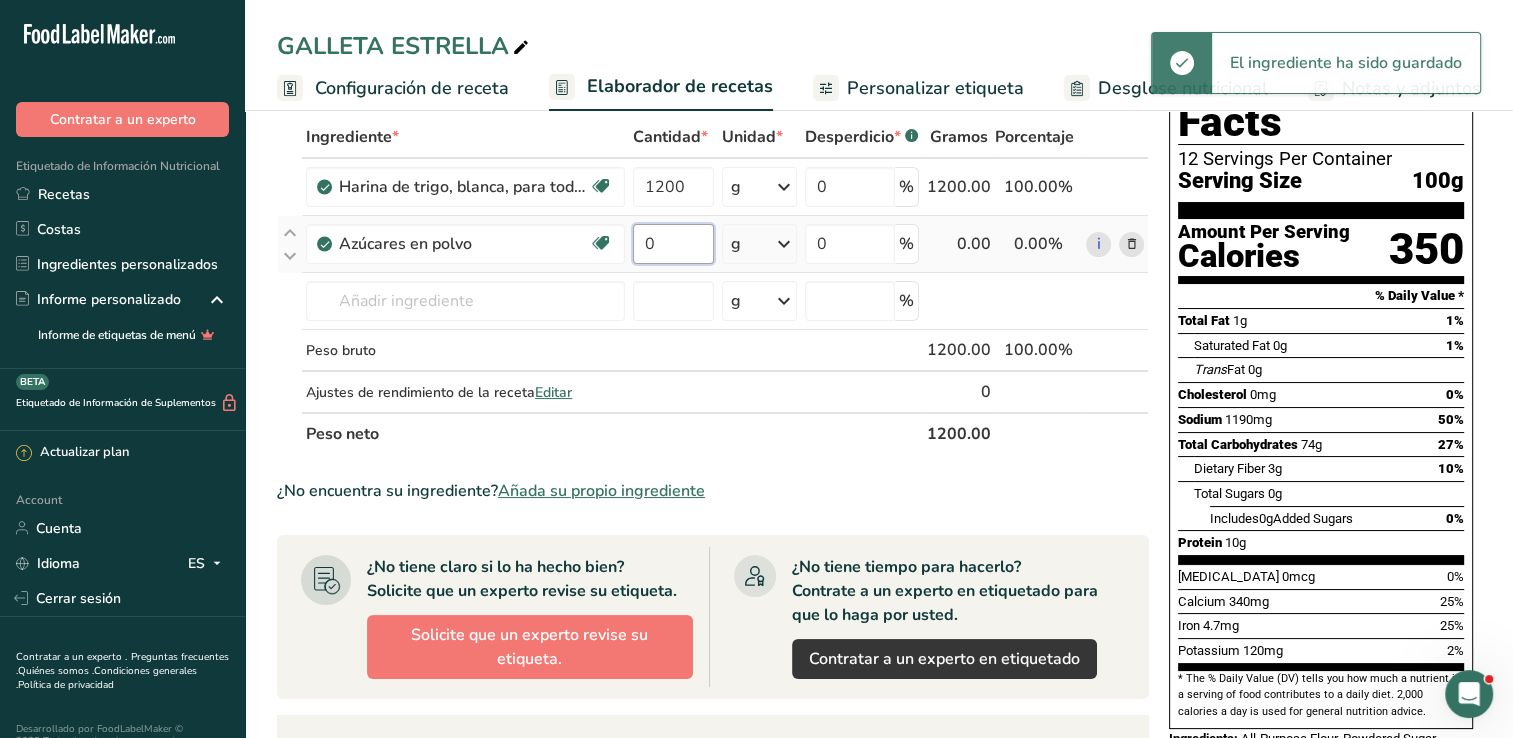 click on "0" at bounding box center (673, 244) 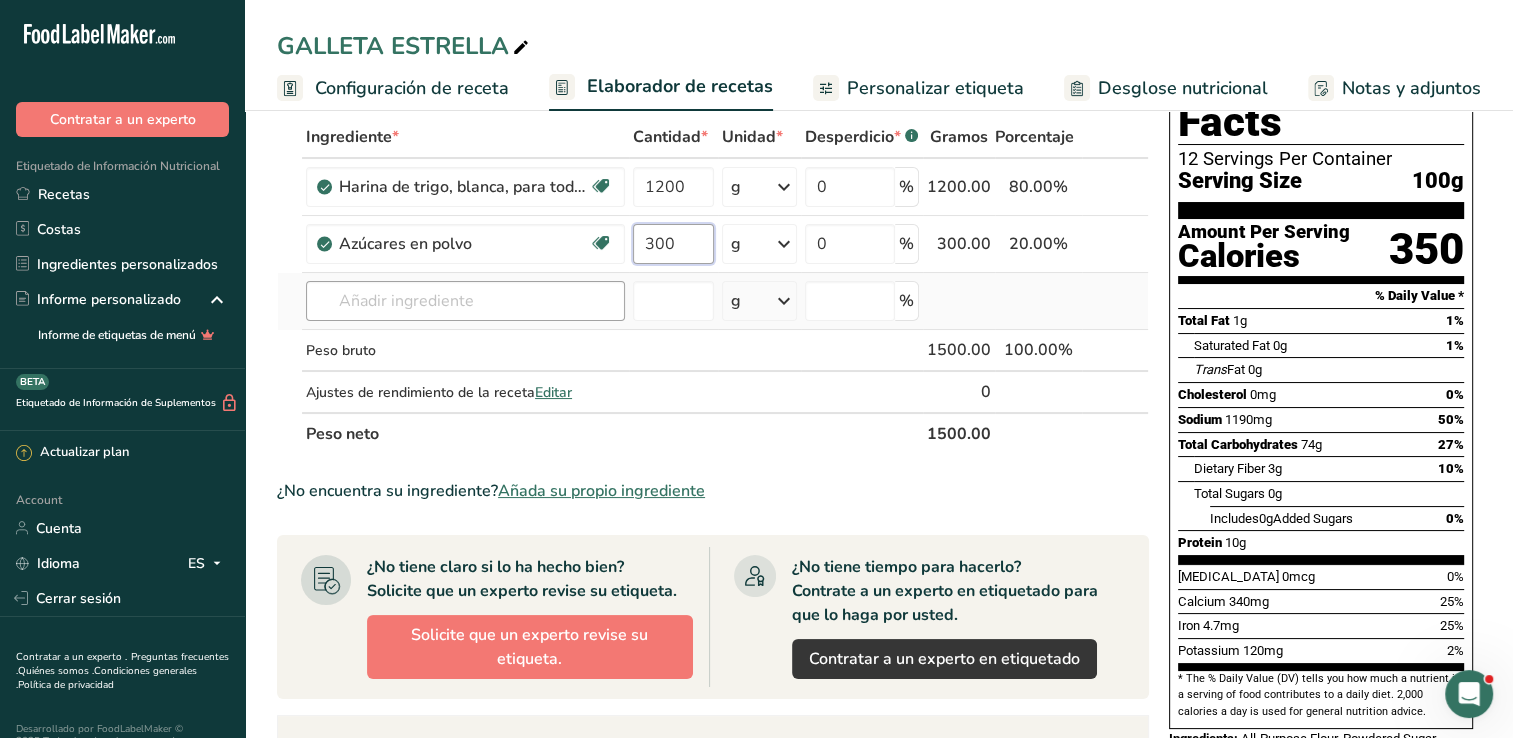 type on "300" 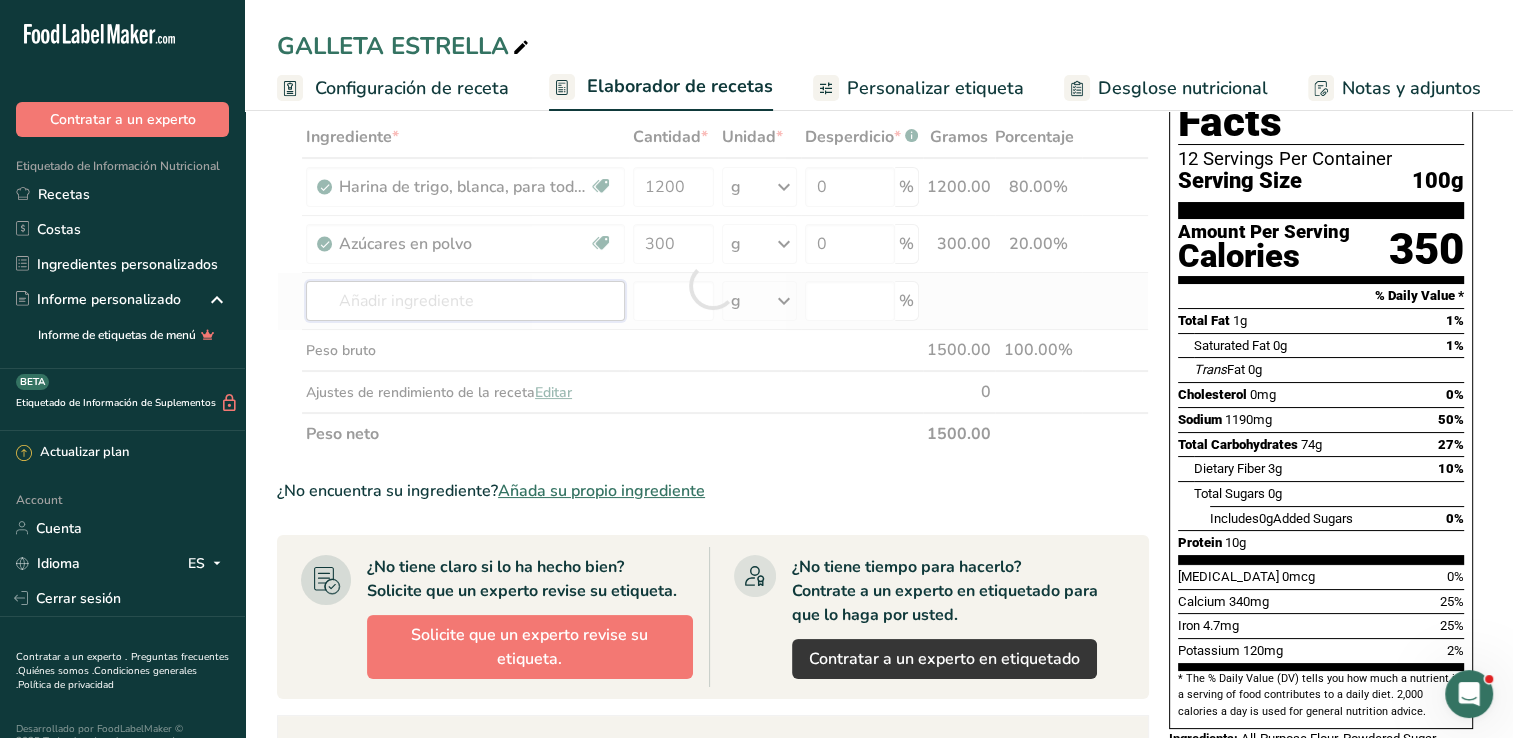 click on "Ingrediente *
Cantidad *
Unidad *
Desperdicio *   .a-a{fill:#347362;}.b-a{fill:#fff;}          Gramos
Porcentaje
Harina [PERSON_NAME], para todo uso, con levadura, enriquecida
Libre de lácteos
[GEOGRAPHIC_DATA]
Vegetariano
Libre de soja
1200
g
Porciones
1 cup
Unidades de peso
g
kg
mg
Ver más
Unidades de volumen
[GEOGRAPHIC_DATA]
Las unidades de volumen requieren una conversión de densidad. Si conoce la densidad de su ingrediente, introdúzcala a continuación. De lo contrario, haga clic en "RIA", nuestra asistente regulatoria de IA, quien podrá ayudarle.
lb/pie³
g/cm³
mL" at bounding box center [713, 285] 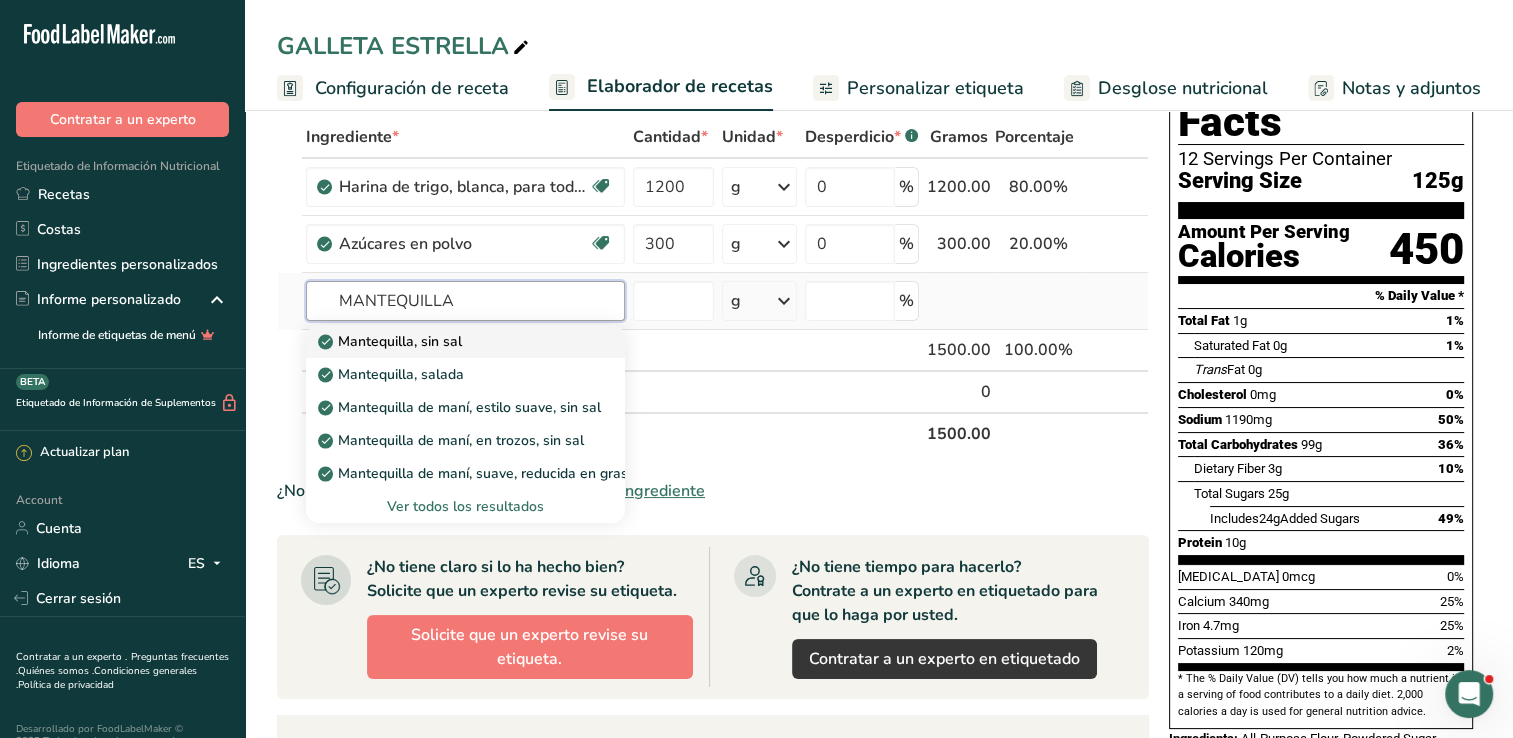 type on "MANTEQUILLA" 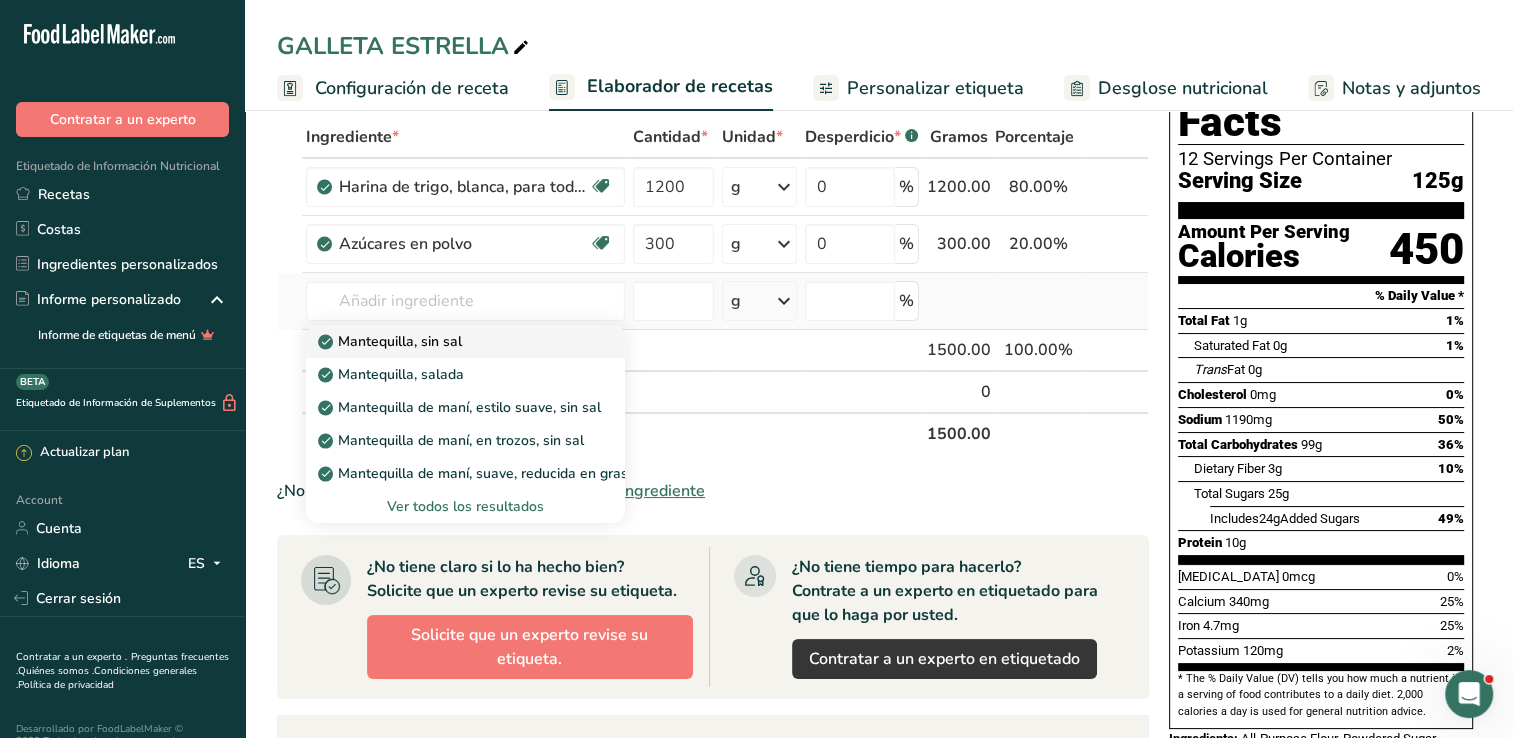 click on "Mantequilla, sin sal" at bounding box center (392, 341) 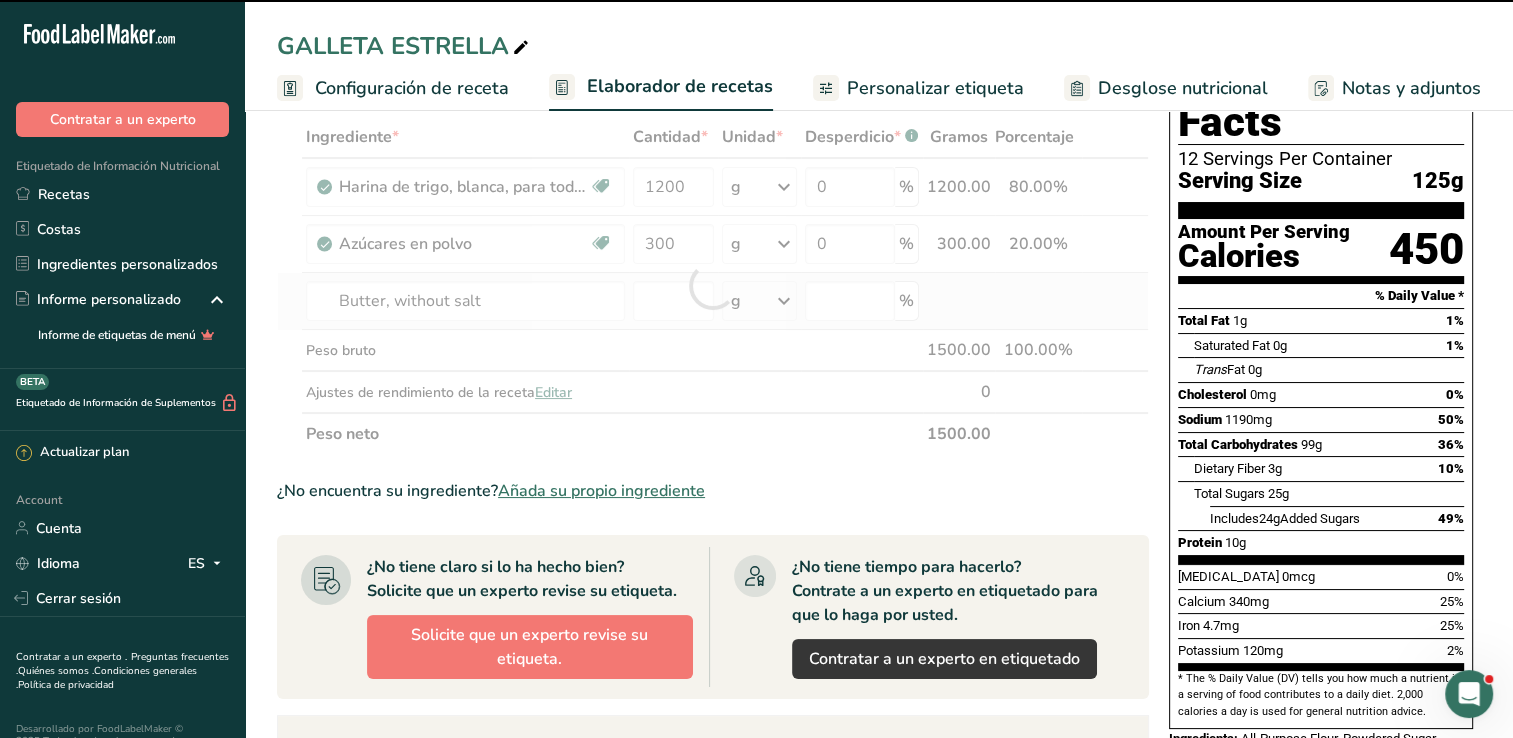 type on "0" 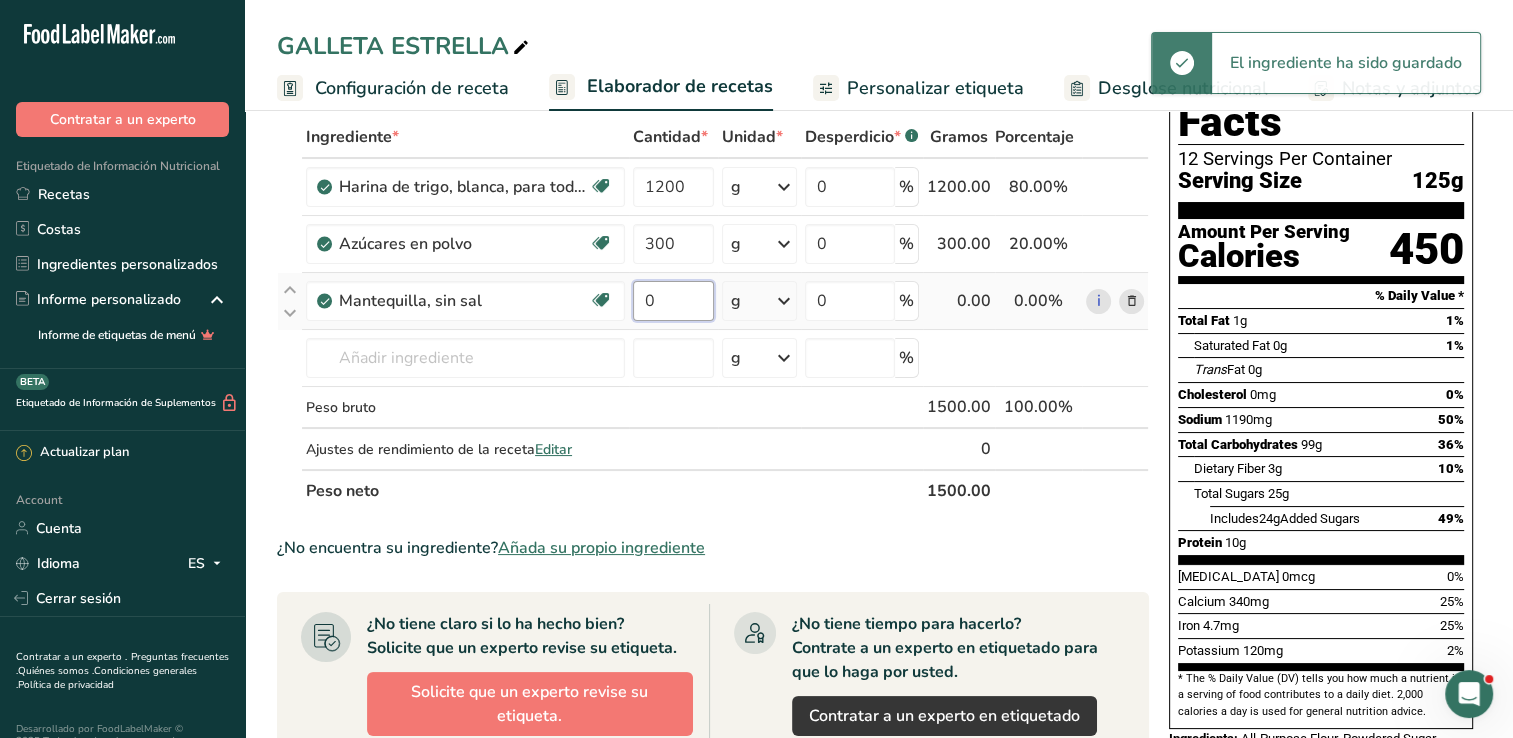 click on "0" at bounding box center (673, 301) 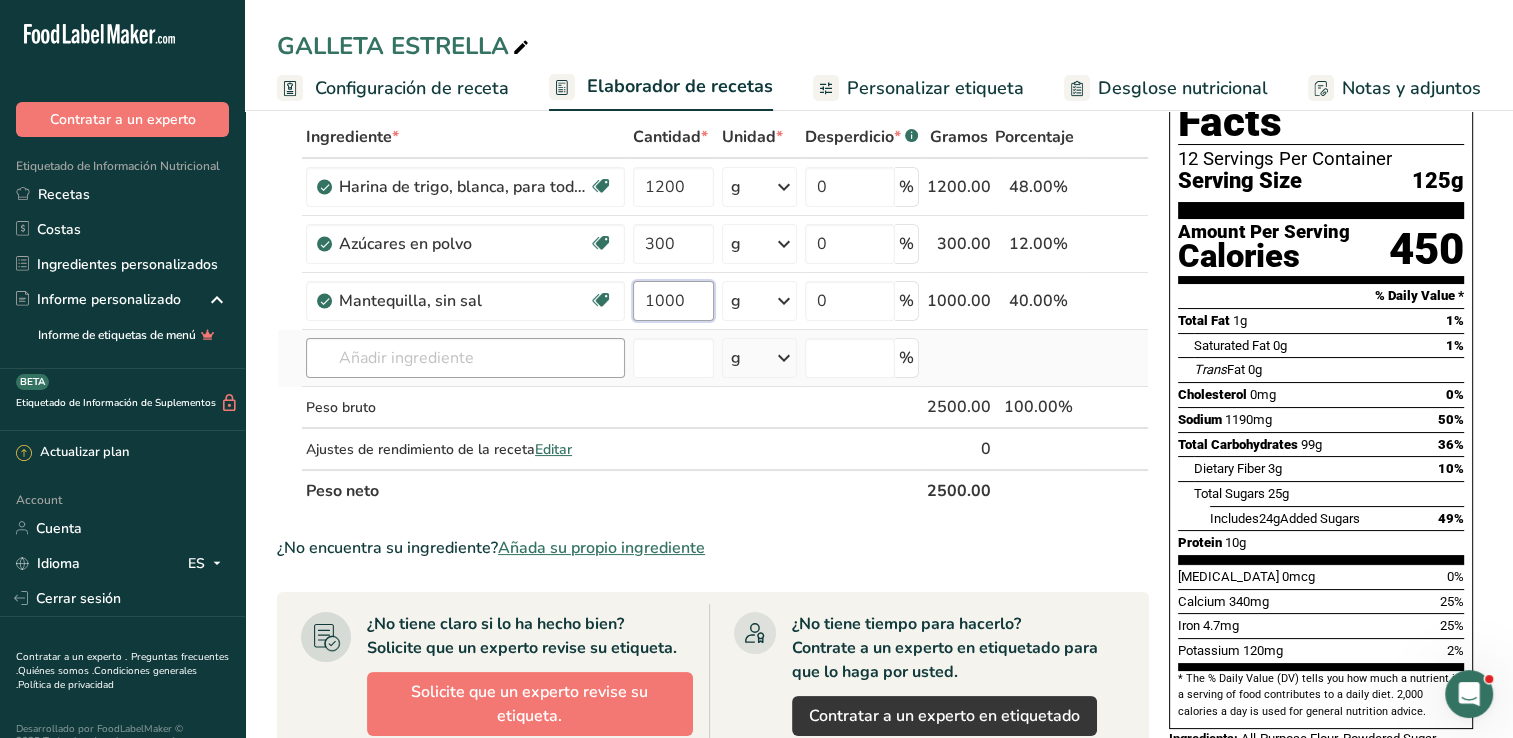 type on "1000" 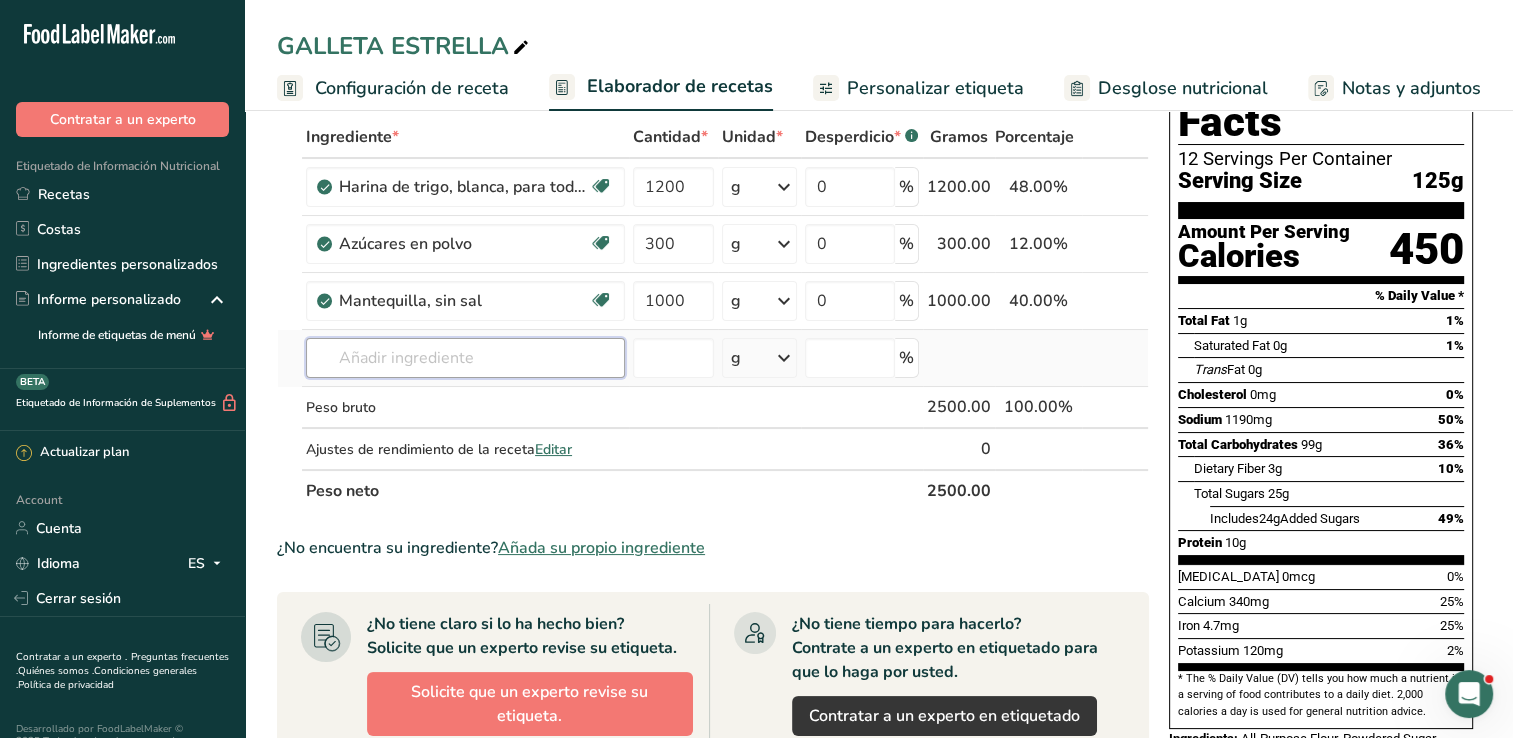 click on "Ingrediente *
Cantidad *
Unidad *
Desperdicio *   .a-a{fill:#347362;}.b-a{fill:#fff;}          Gramos
Porcentaje
Harina [PERSON_NAME], para todo uso, con levadura, enriquecida
Libre de lácteos
[GEOGRAPHIC_DATA]
Vegetariano
Libre de soja
1200
g
Porciones
1 cup
Unidades de peso
g
kg
mg
Ver más
Unidades de volumen
[GEOGRAPHIC_DATA]
Las unidades de volumen requieren una conversión de densidad. Si conoce la densidad de su ingrediente, introdúzcala a continuación. De lo contrario, haga clic en "RIA", nuestra asistente regulatoria de IA, quien podrá ayudarle.
lb/pie³
g/cm³
mL" at bounding box center [713, 314] 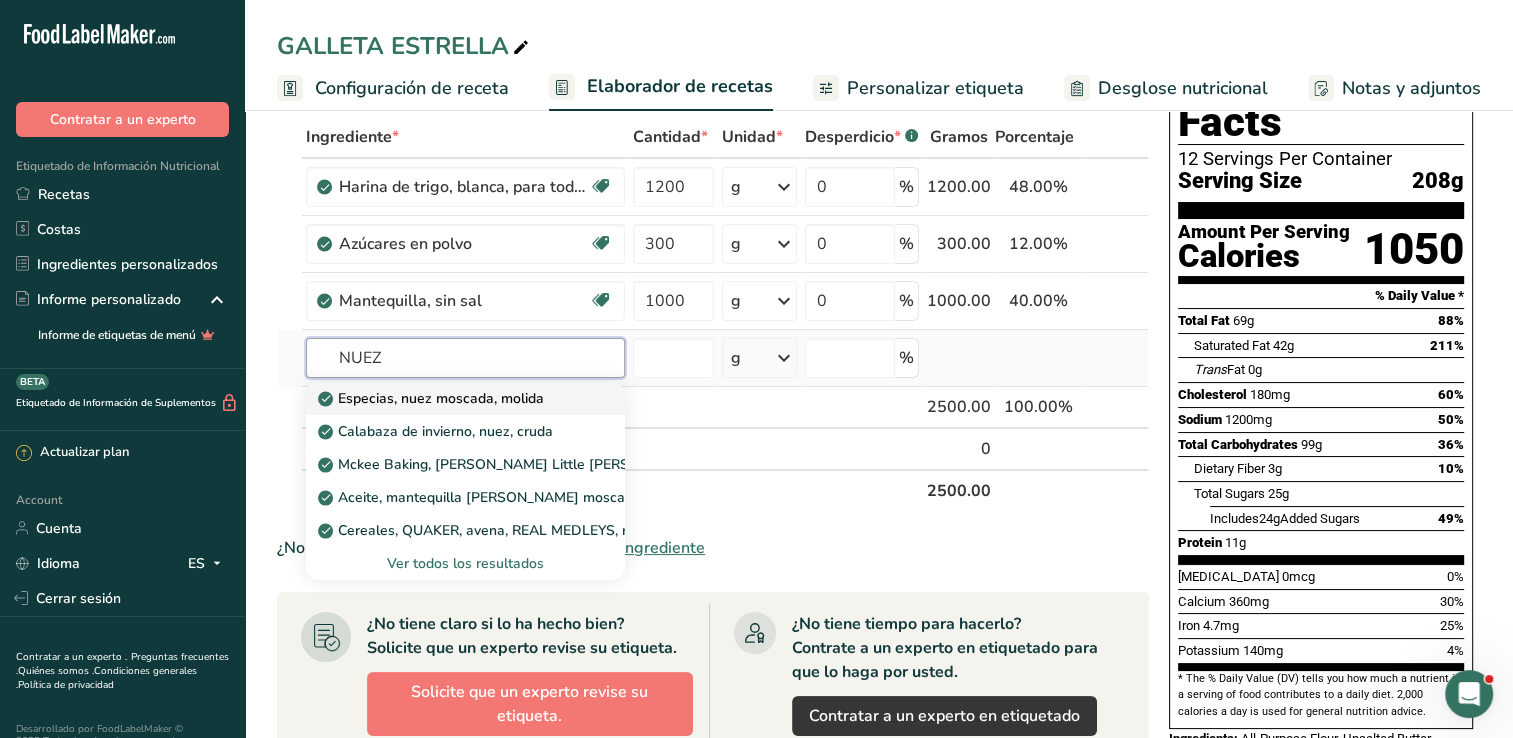 type on "NUEZ" 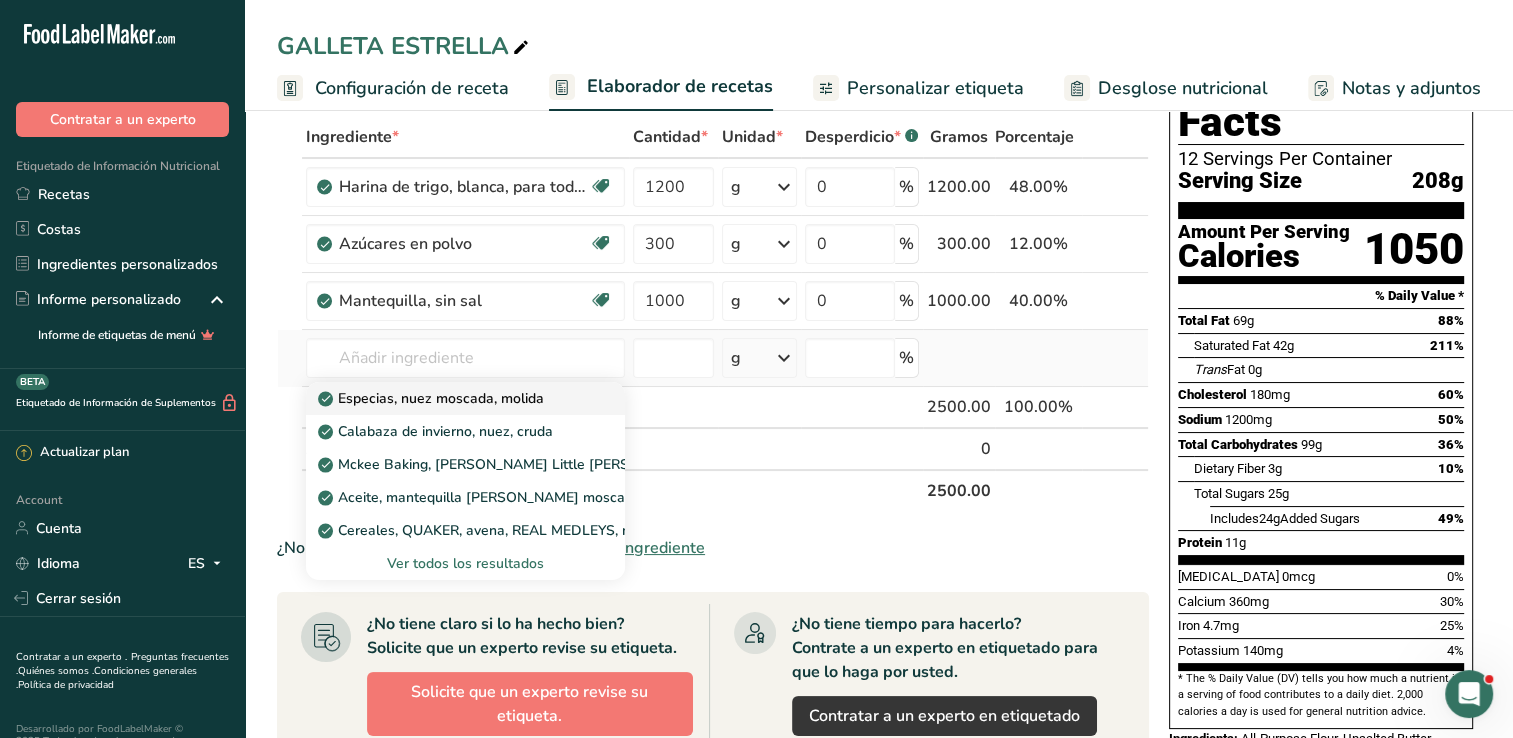 click on "Especias, nuez moscada, molida" at bounding box center (433, 398) 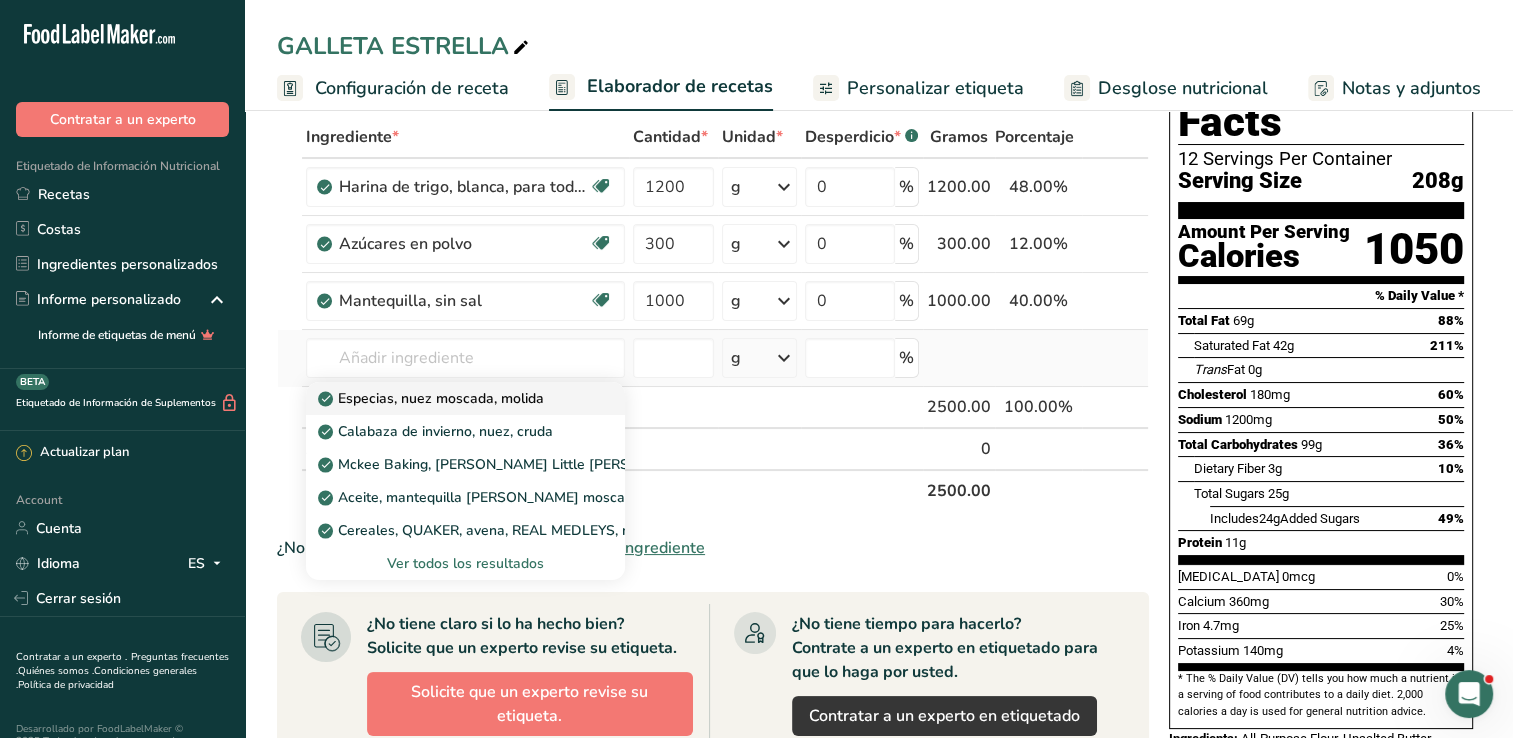 type on "Spices, nutmeg, ground" 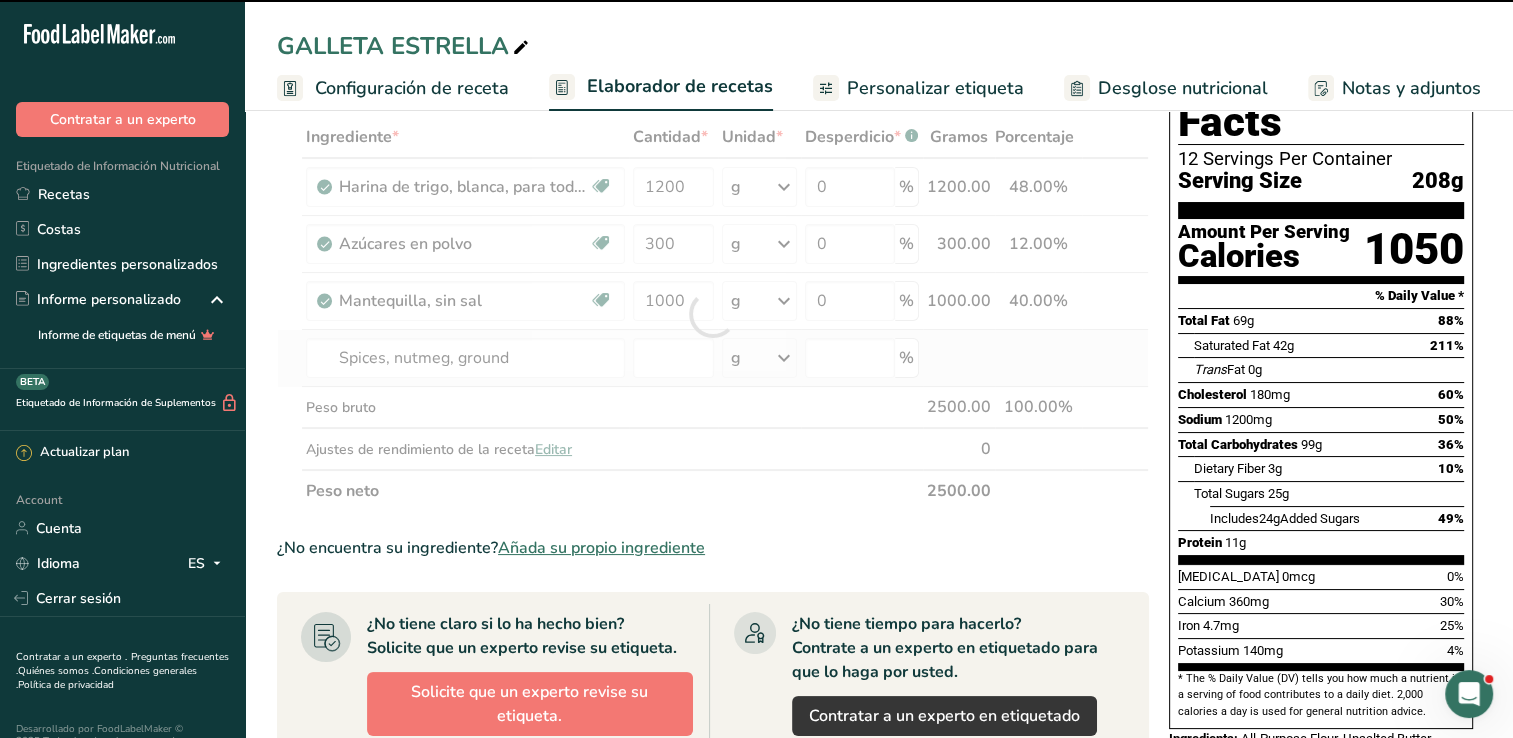 type on "0" 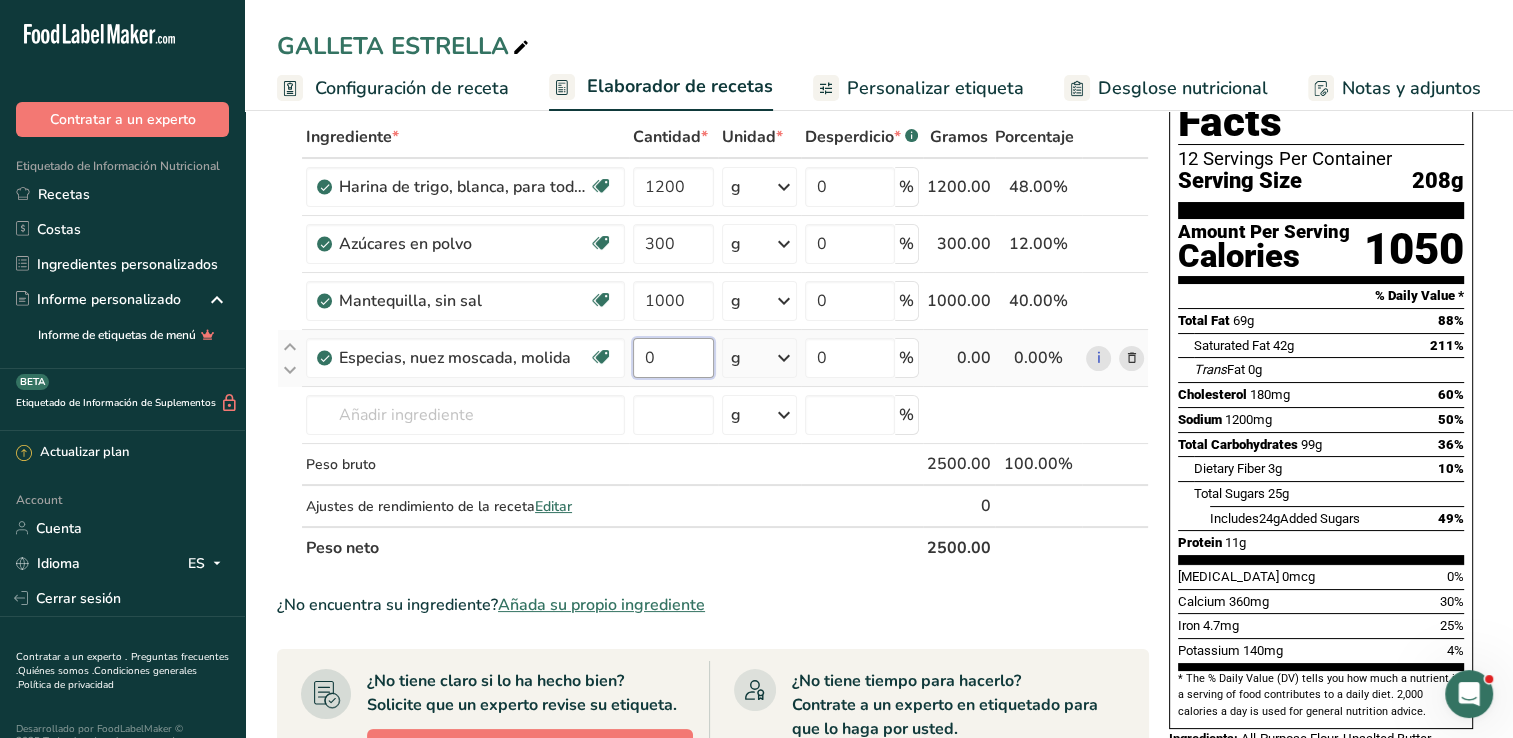 click on "0" at bounding box center (673, 358) 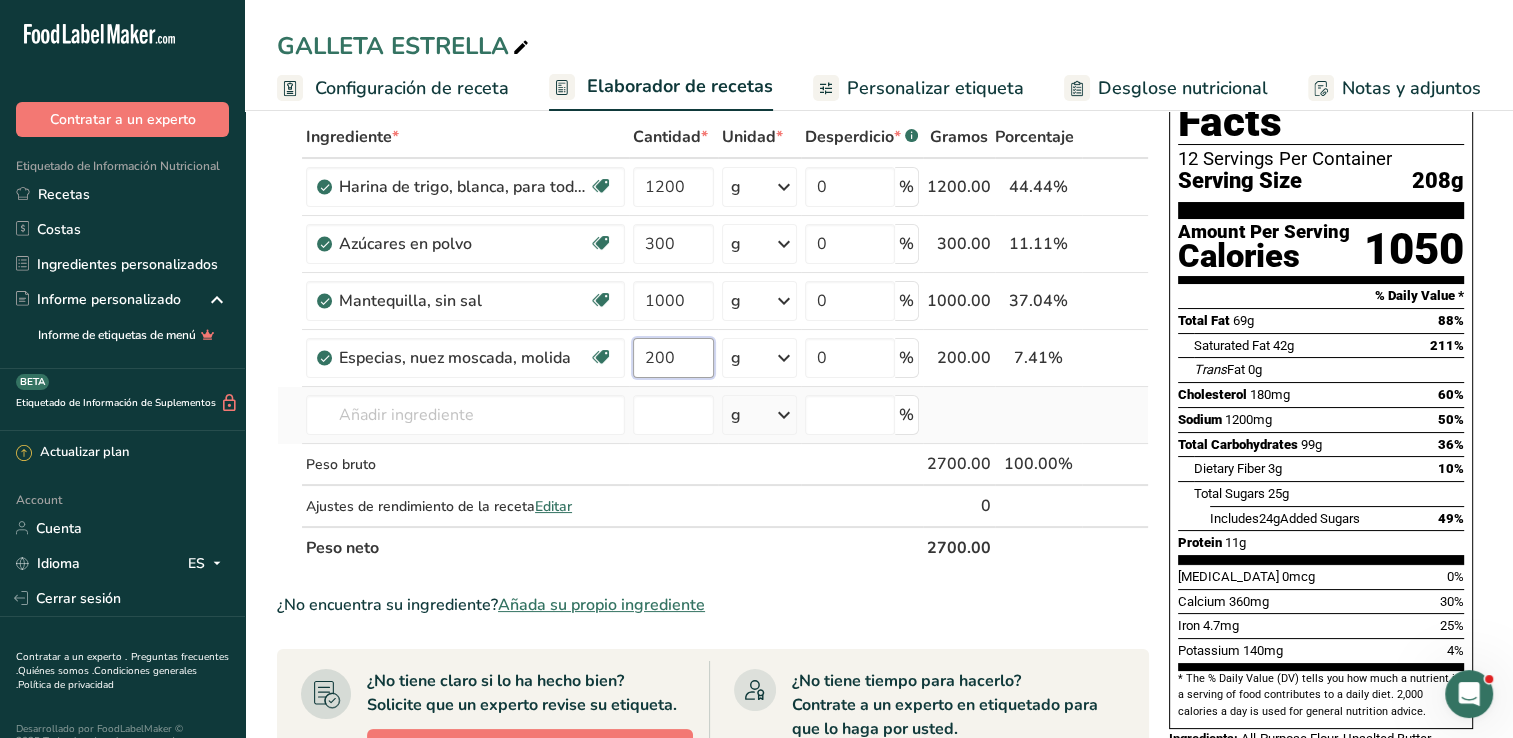 type on "200" 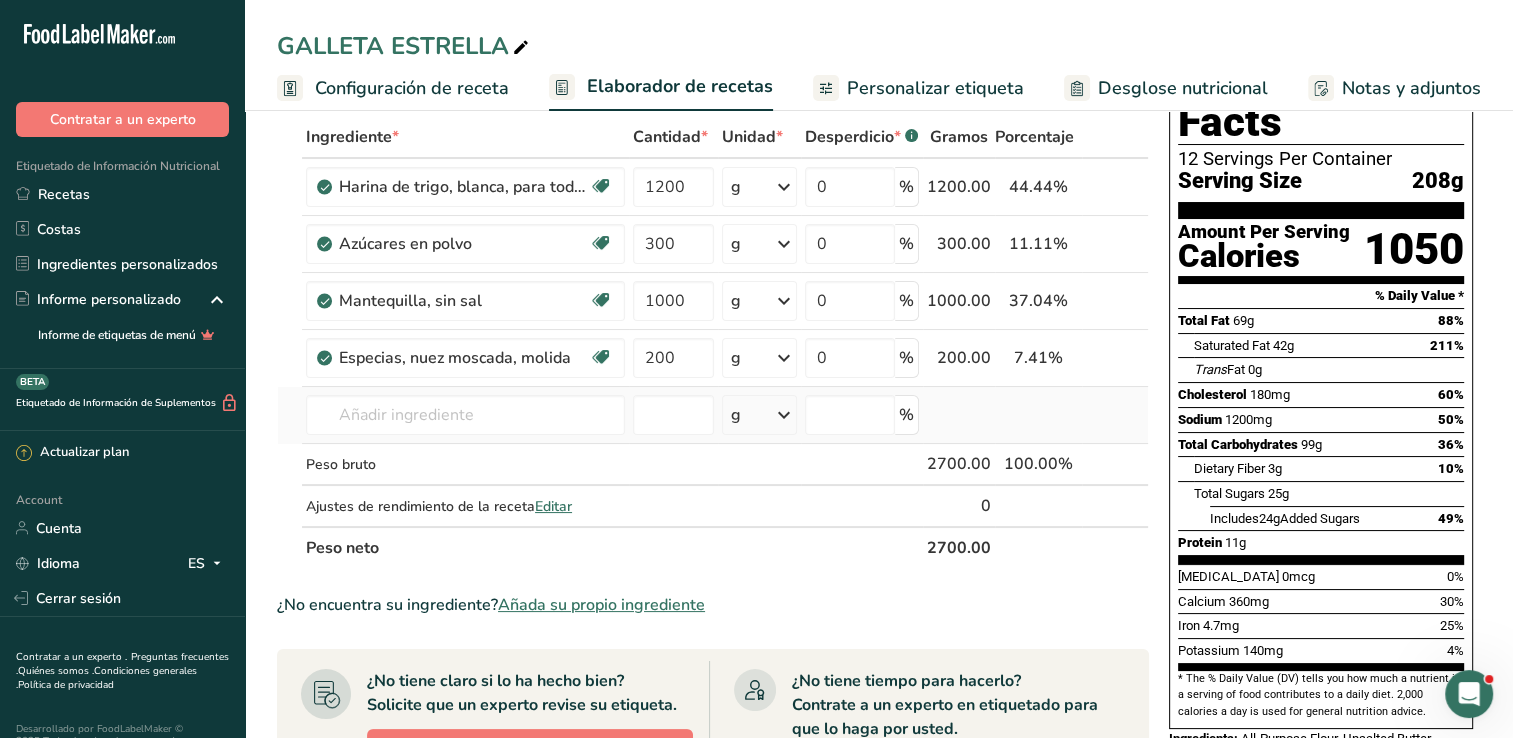 click on "Ingrediente *
Cantidad *
Unidad *
Desperdicio *   .a-a{fill:#347362;}.b-a{fill:#fff;}          Gramos
Porcentaje
Harina [PERSON_NAME], para todo uso, con levadura, enriquecida
Libre de lácteos
[GEOGRAPHIC_DATA]
Vegetariano
Libre de soja
1200
g
Porciones
1 cup
Unidades de peso
g
kg
mg
Ver más
Unidades de volumen
[GEOGRAPHIC_DATA]
Las unidades de volumen requieren una conversión de densidad. Si conoce la densidad de su ingrediente, introdúzcala a continuación. De lo contrario, haga clic en "RIA", nuestra asistente regulatoria de IA, quien podrá ayudarle.
lb/pie³
g/cm³
mL" at bounding box center (713, 342) 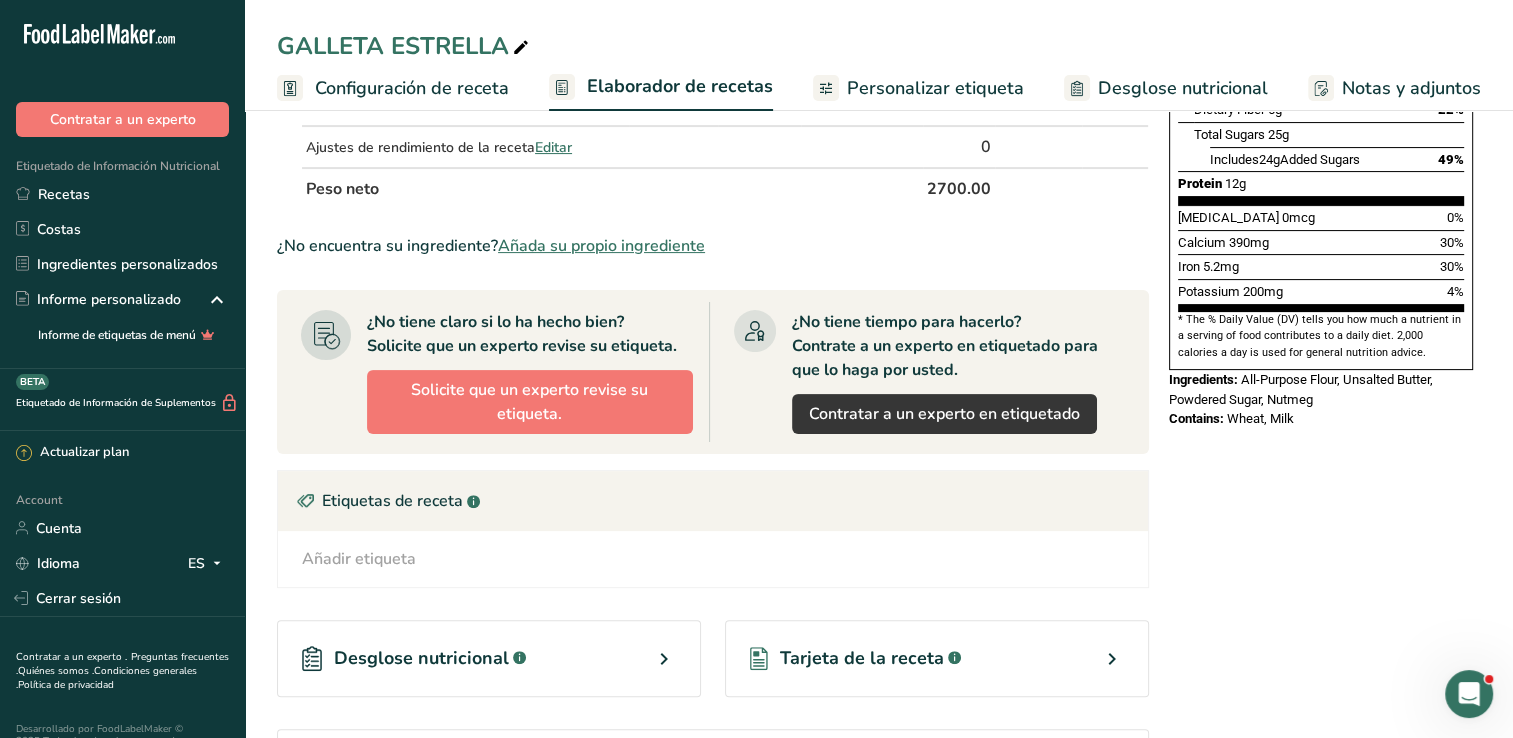 scroll, scrollTop: 218, scrollLeft: 0, axis: vertical 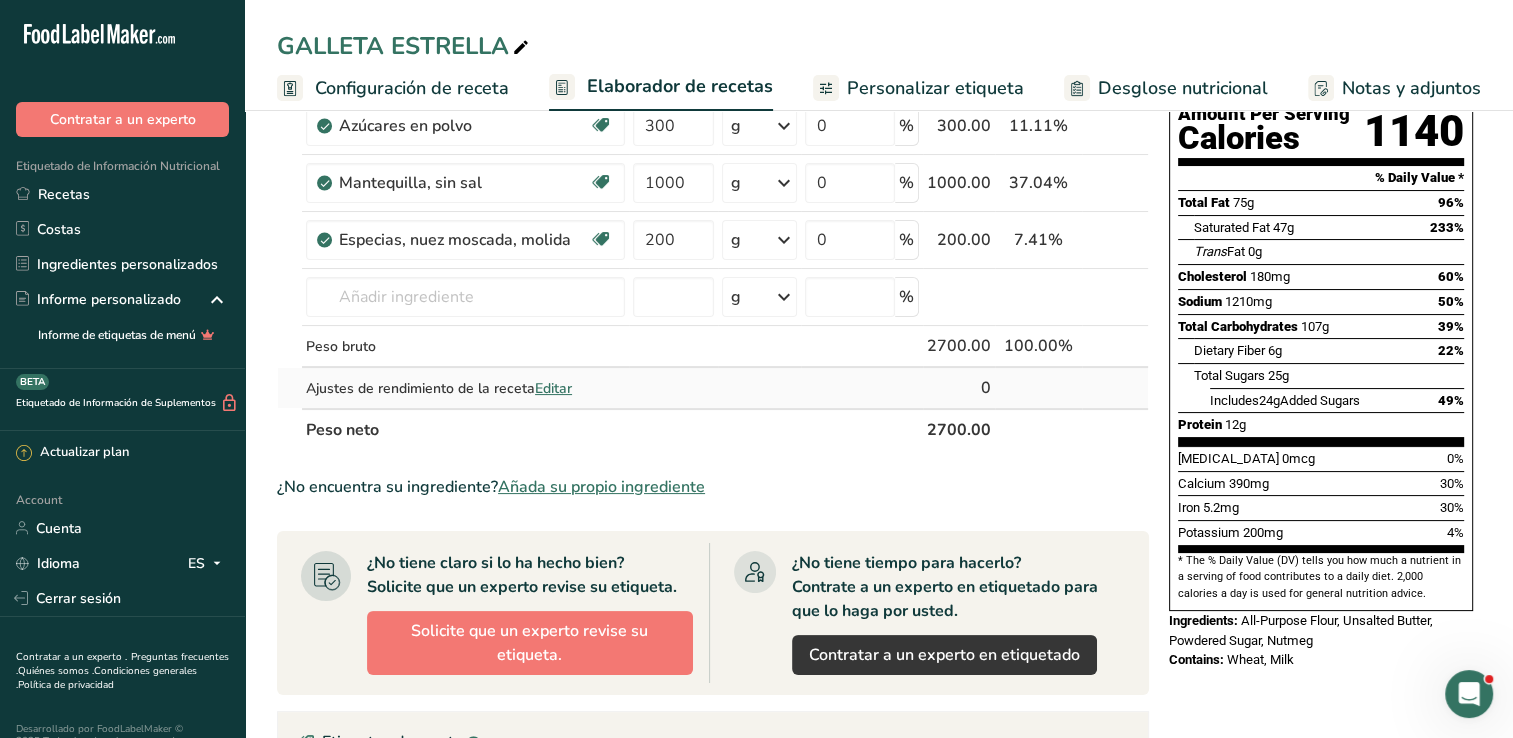 click at bounding box center (673, 388) 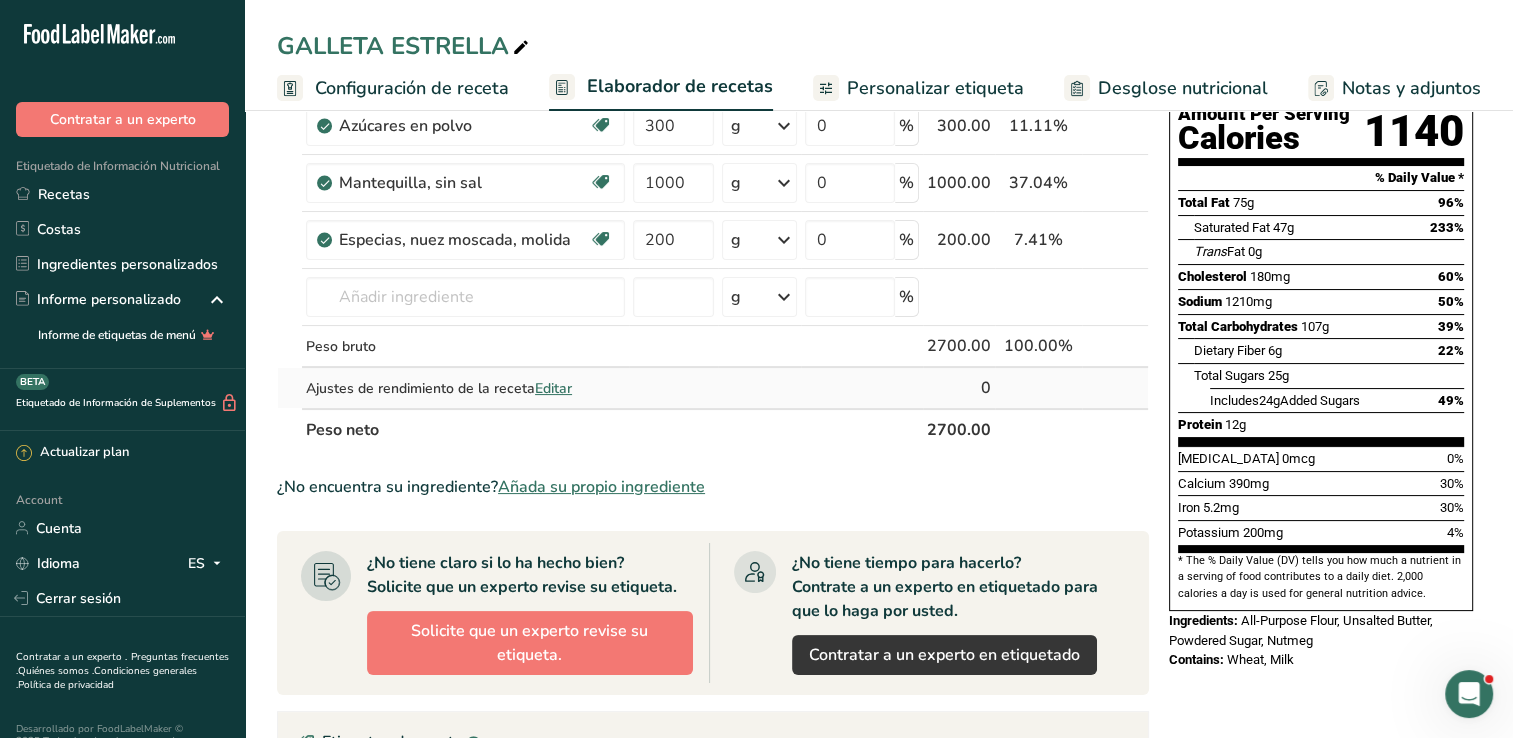 click on "0" at bounding box center [959, 388] 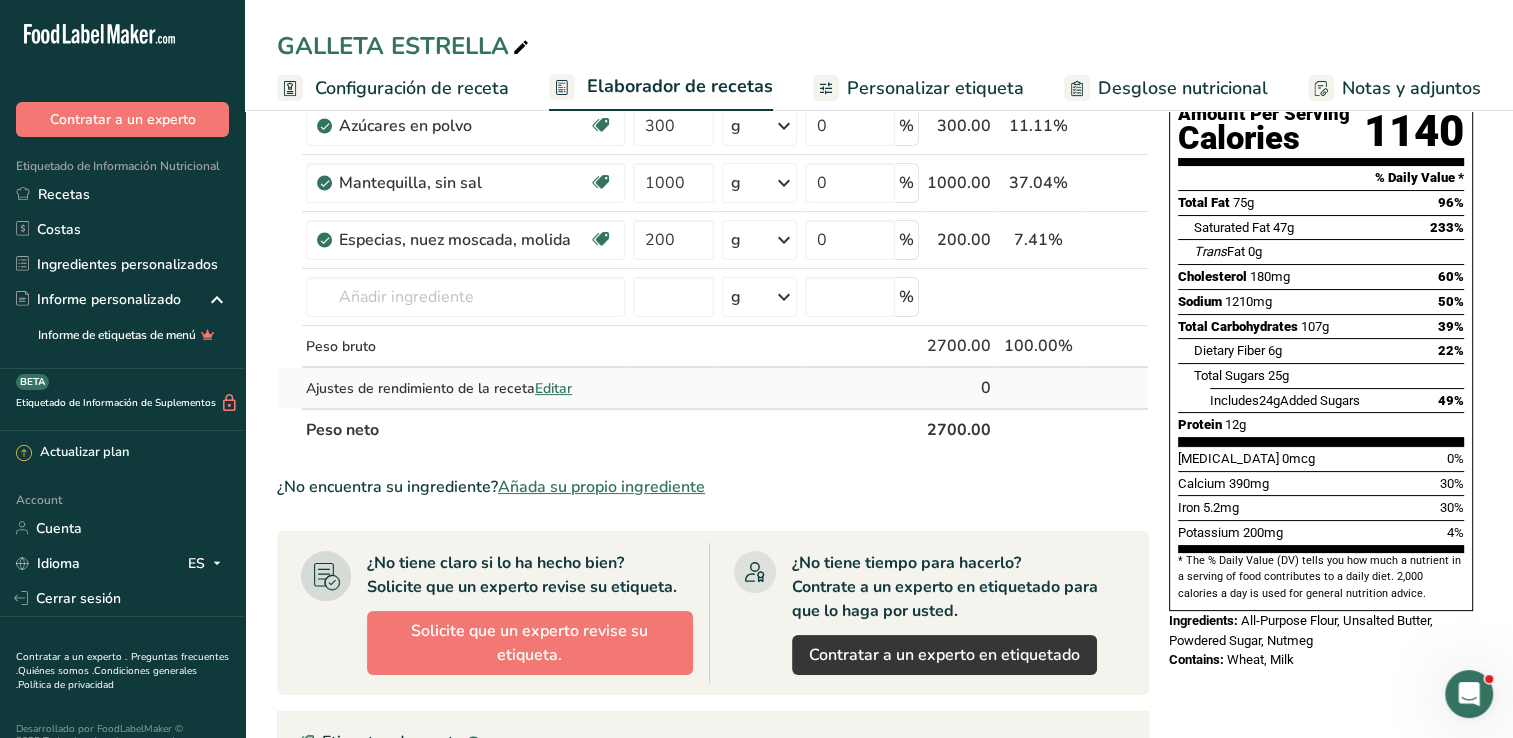 click on "Editar" at bounding box center (553, 388) 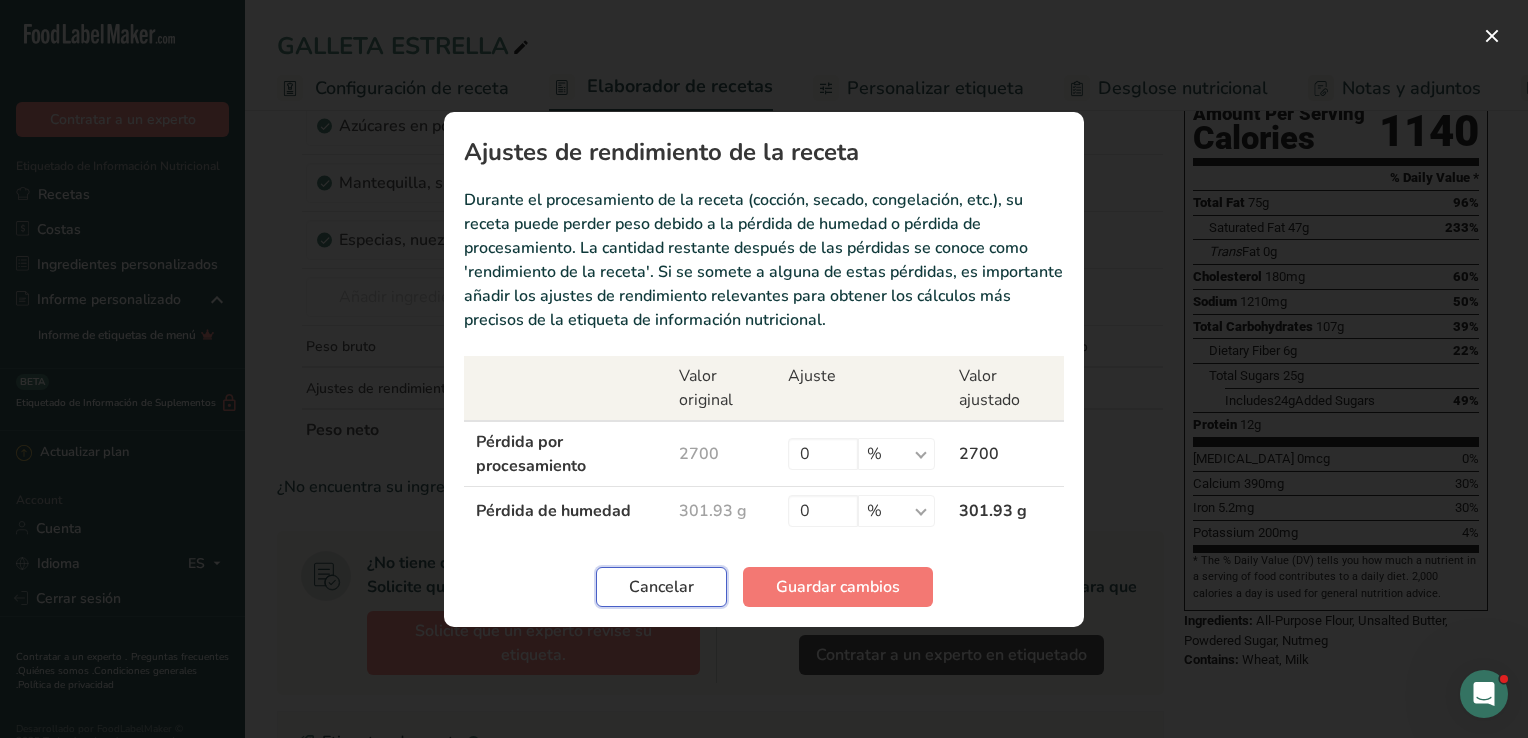 click on "Cancelar" at bounding box center (661, 587) 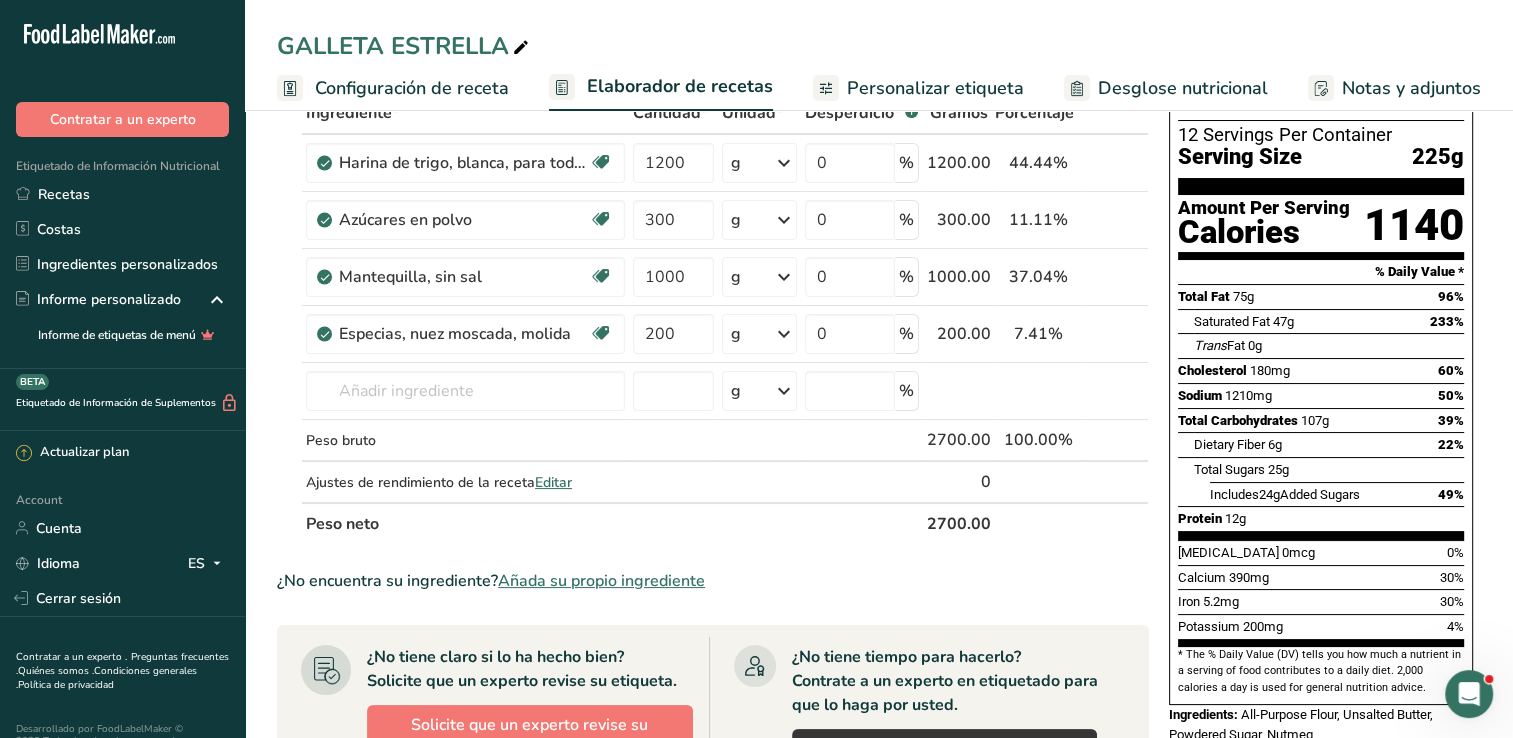 scroll, scrollTop: 18, scrollLeft: 0, axis: vertical 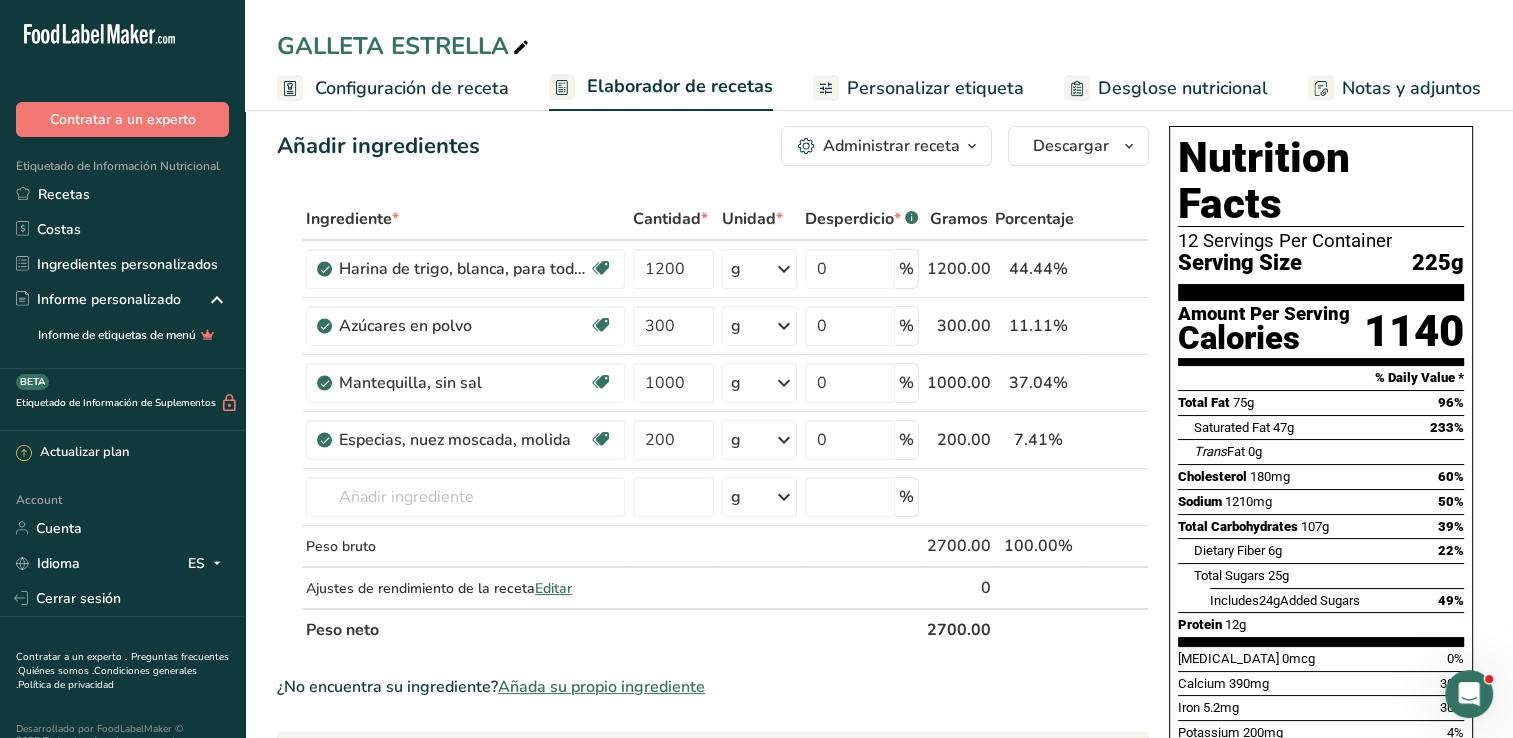 click on "Configuración de receta" at bounding box center (412, 88) 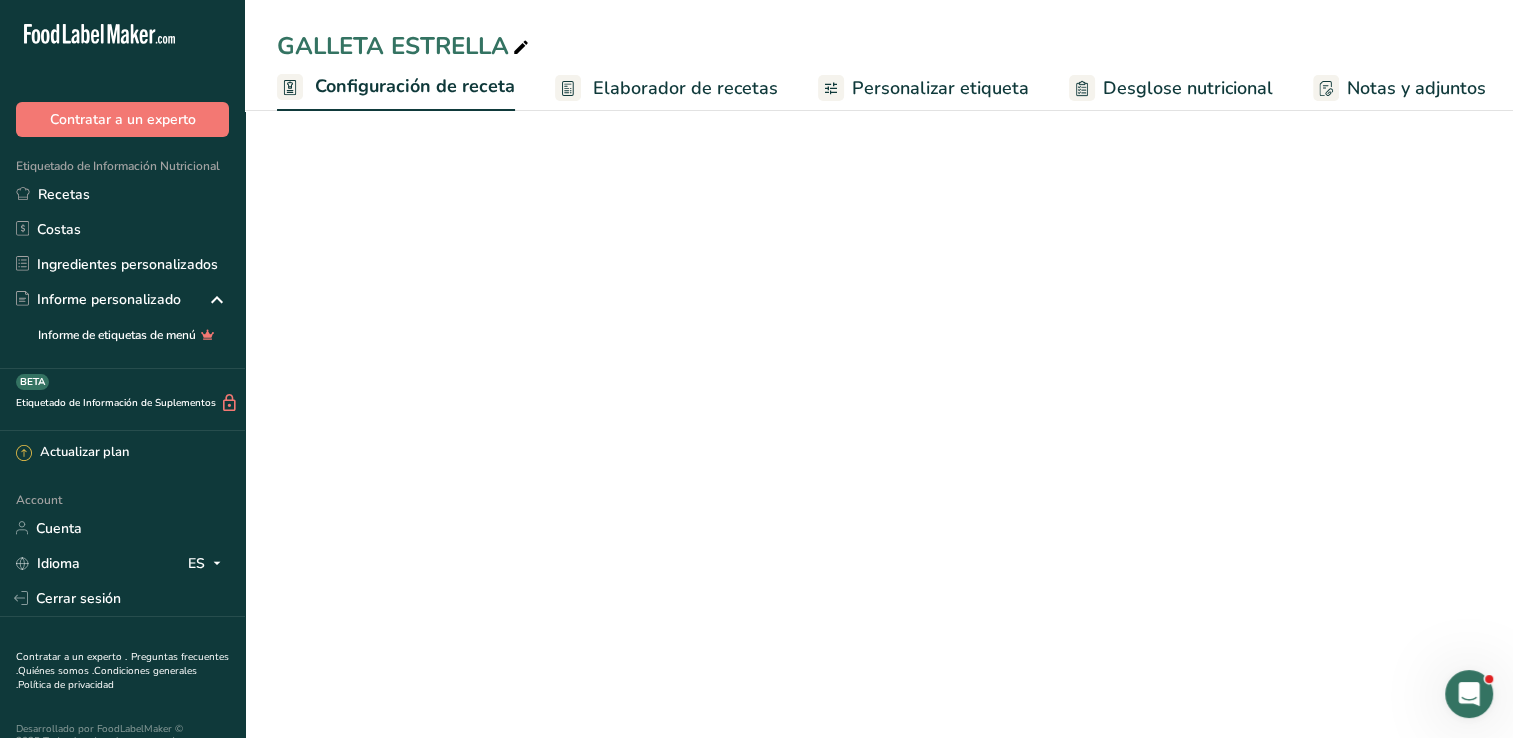 scroll, scrollTop: 0, scrollLeft: 7, axis: horizontal 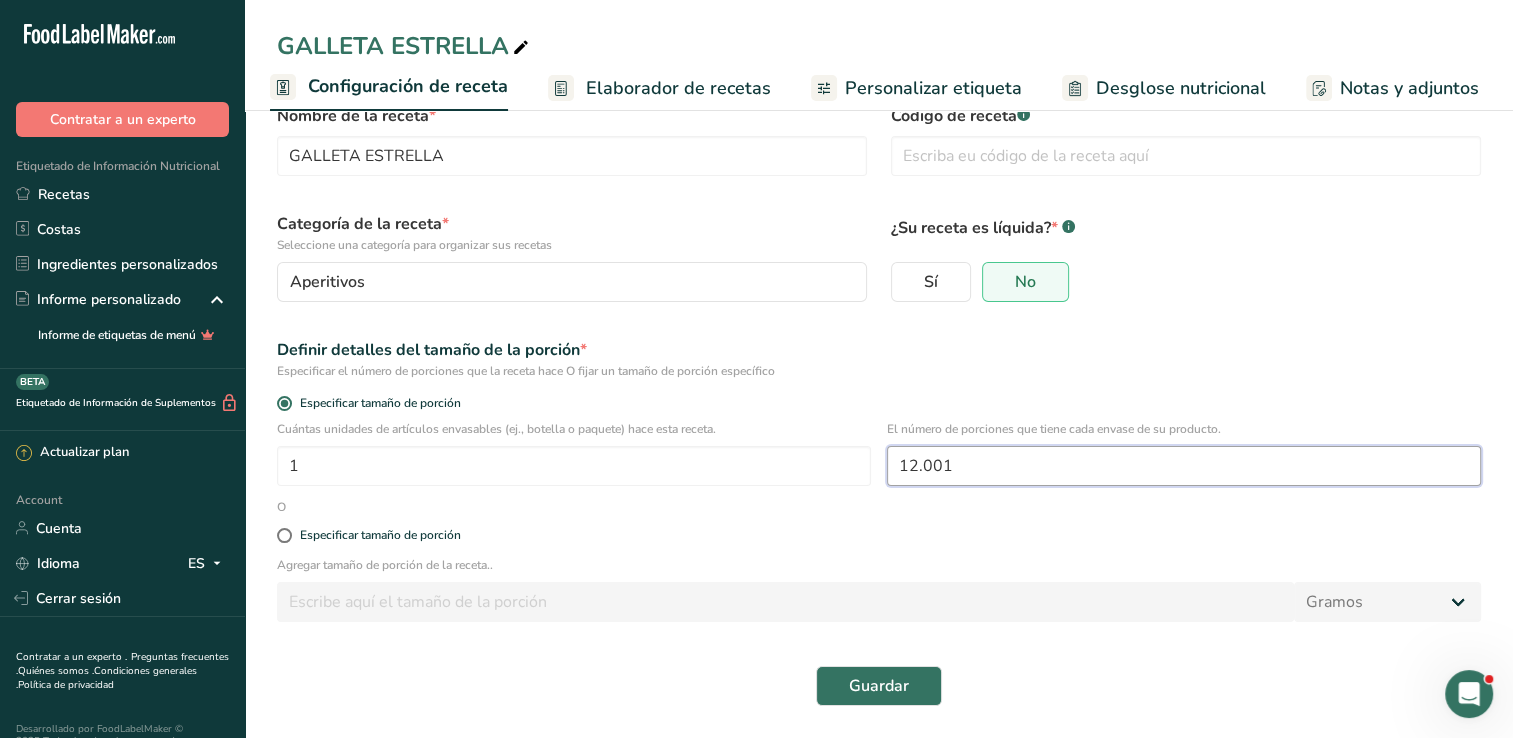 click on "12.001" at bounding box center (1184, 466) 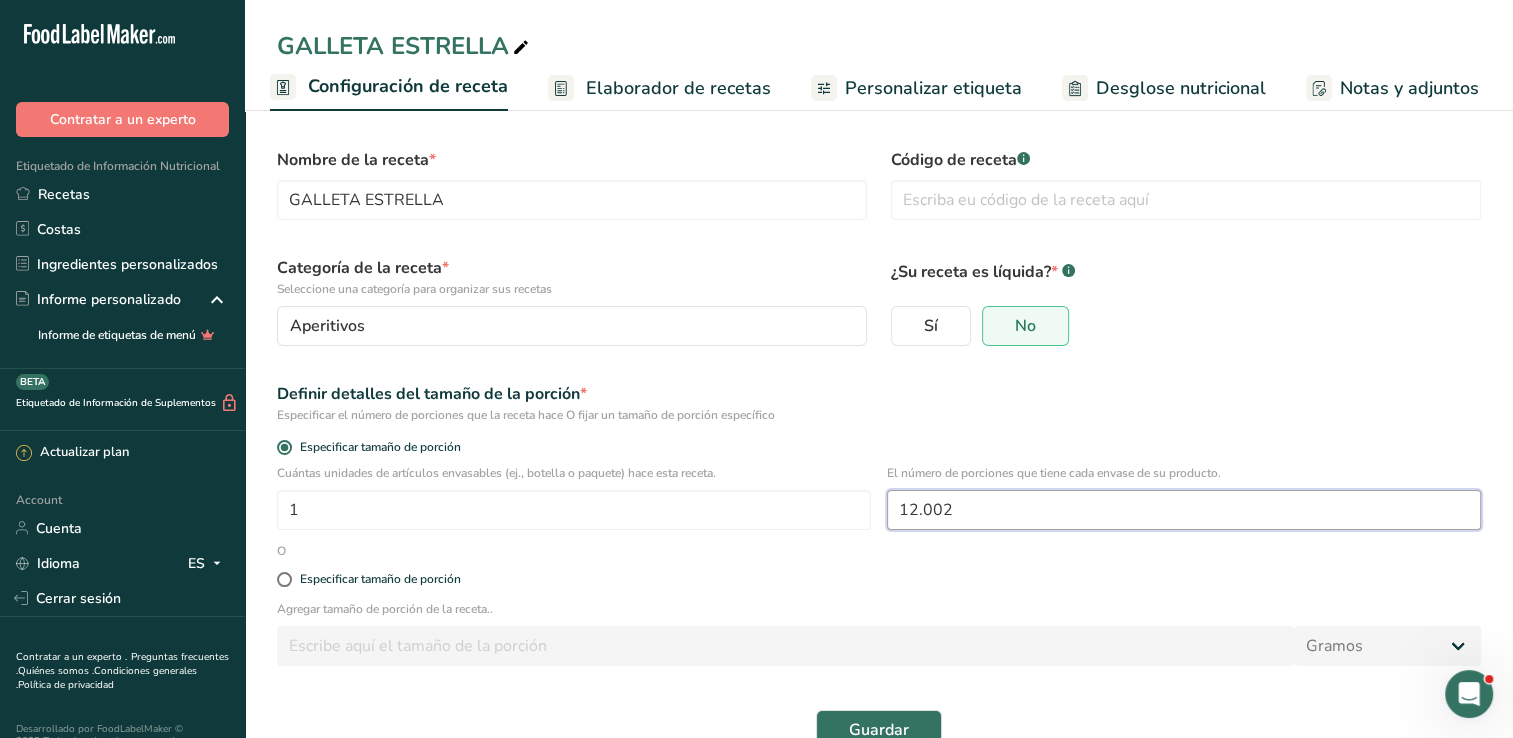 scroll, scrollTop: 0, scrollLeft: 0, axis: both 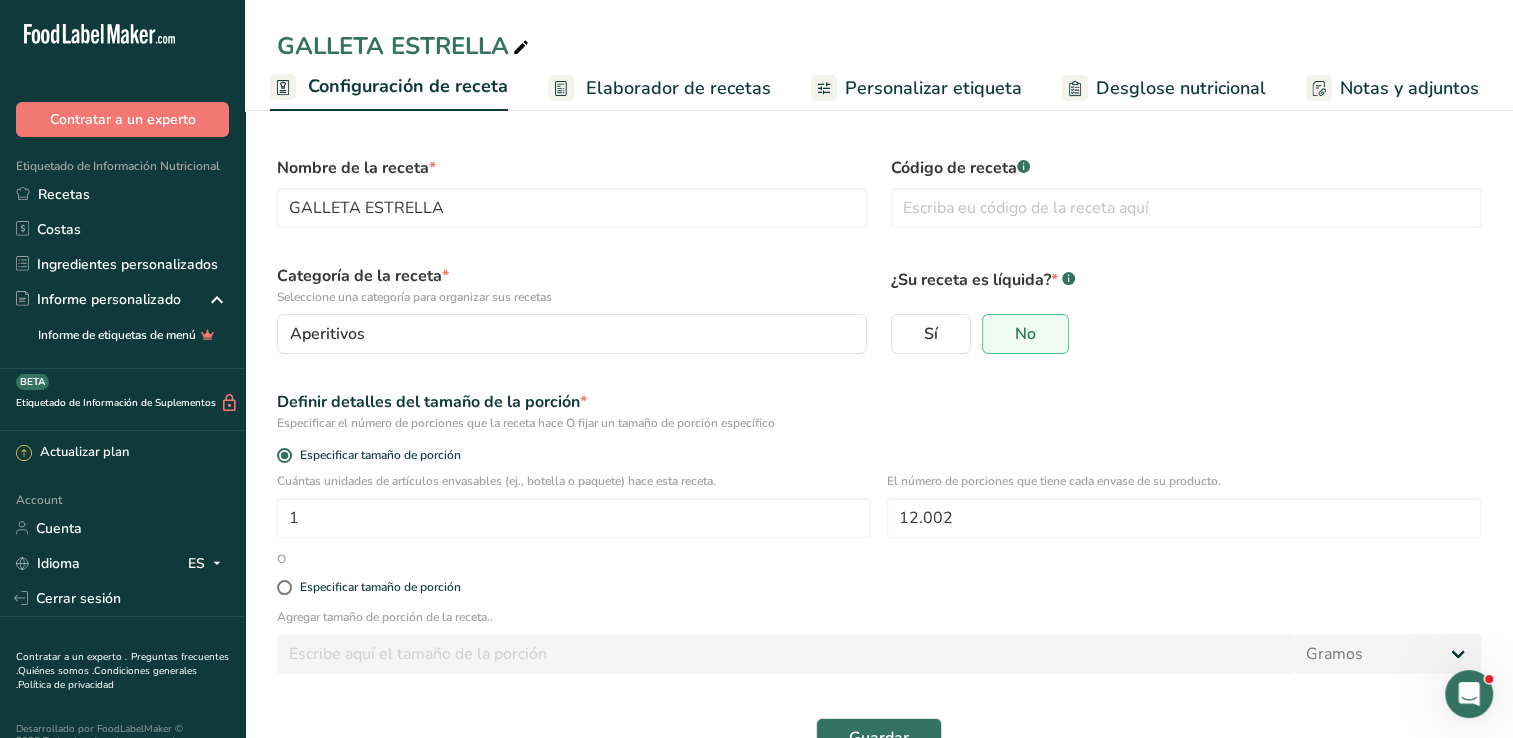 click on "¿Su receta es líquida? *   .a-a{fill:#347362;}.b-a{fill:#fff;}           Sí   No" at bounding box center [1186, 309] 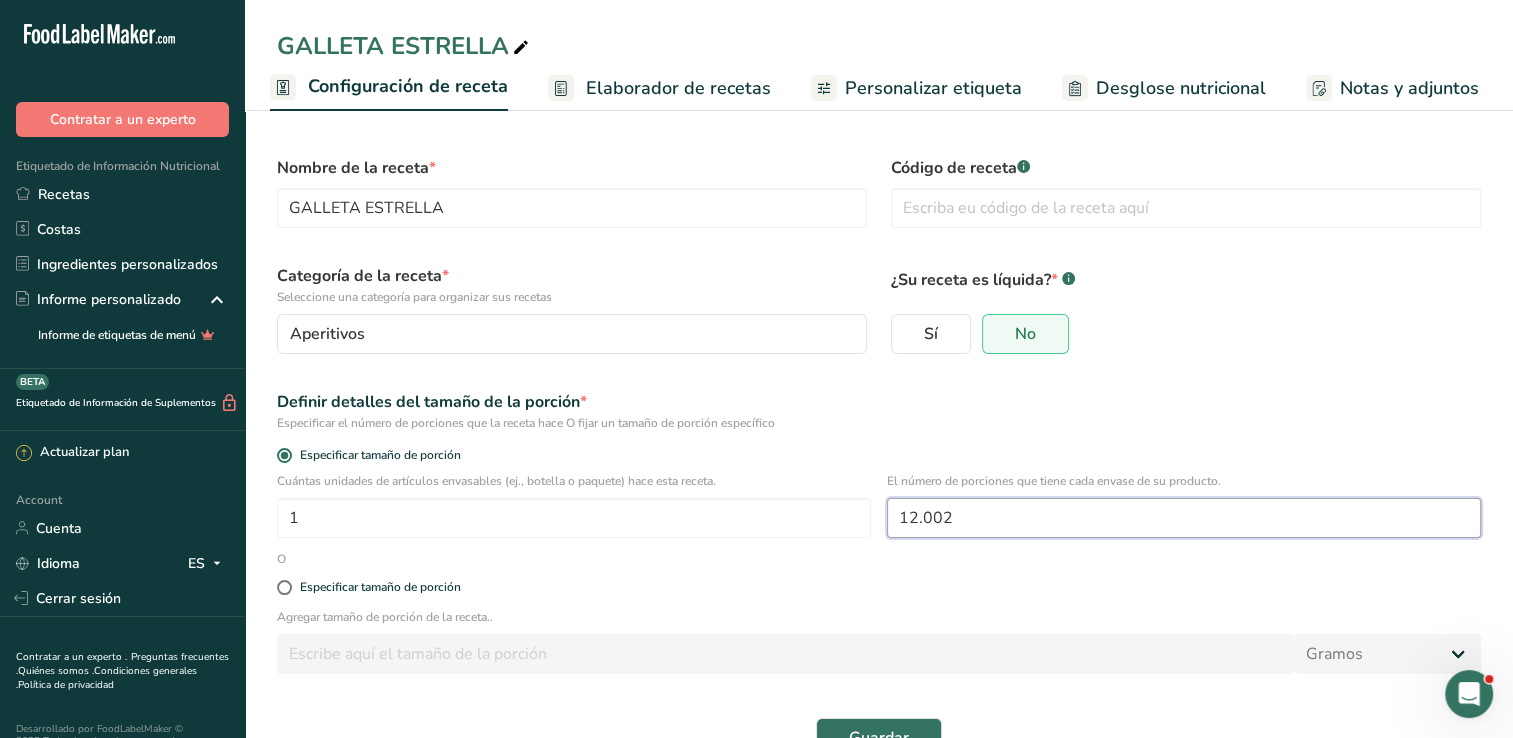 click on "12.002" at bounding box center [1184, 518] 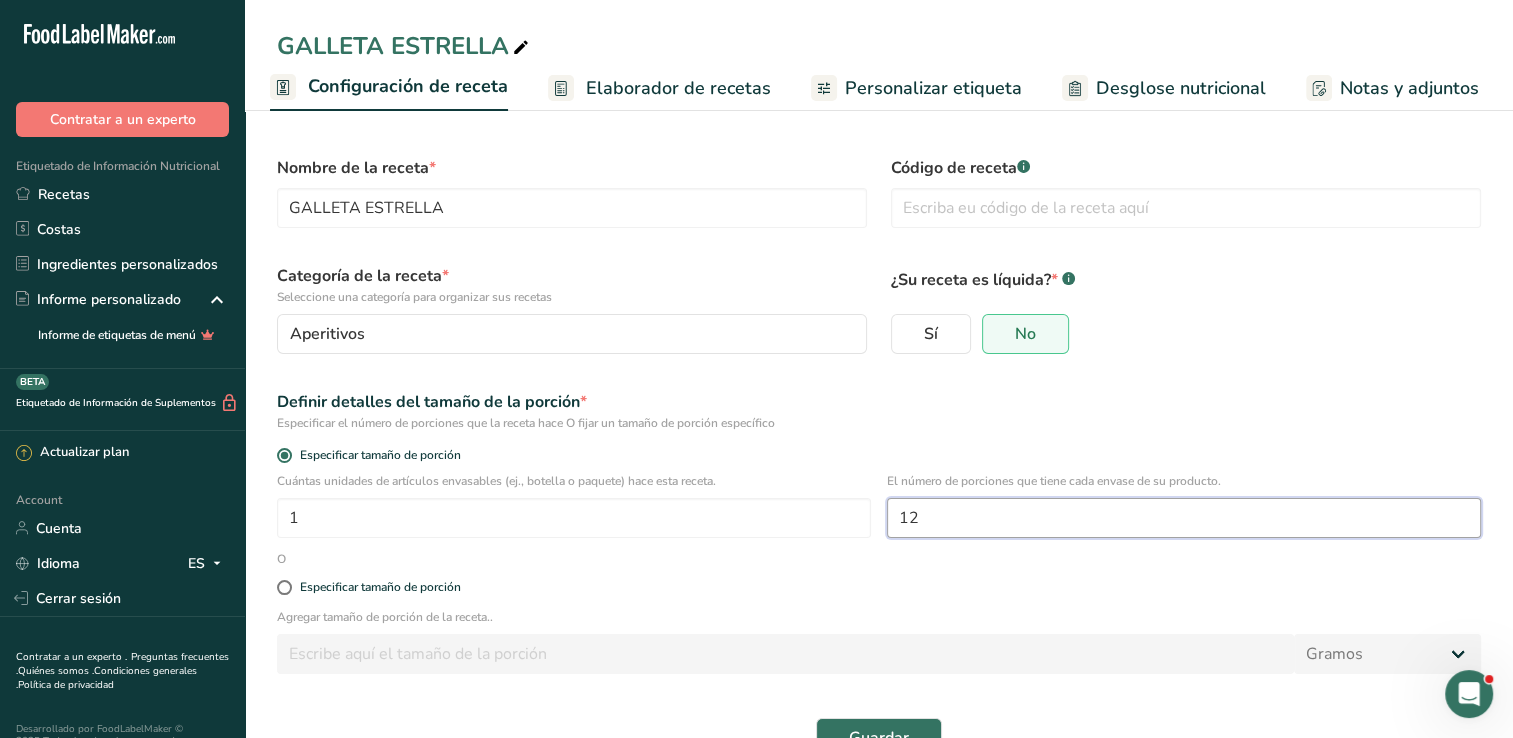 type on "1" 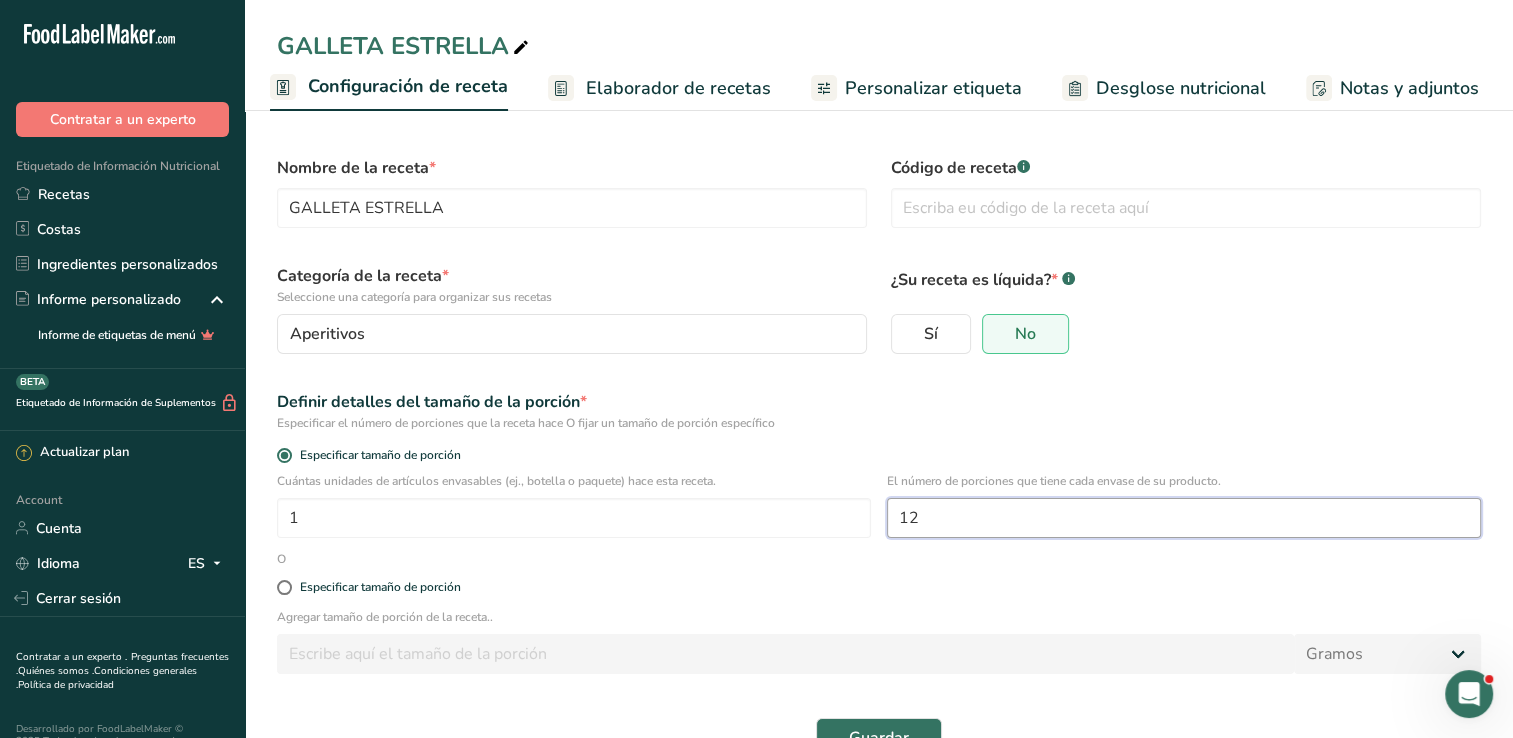type on "12" 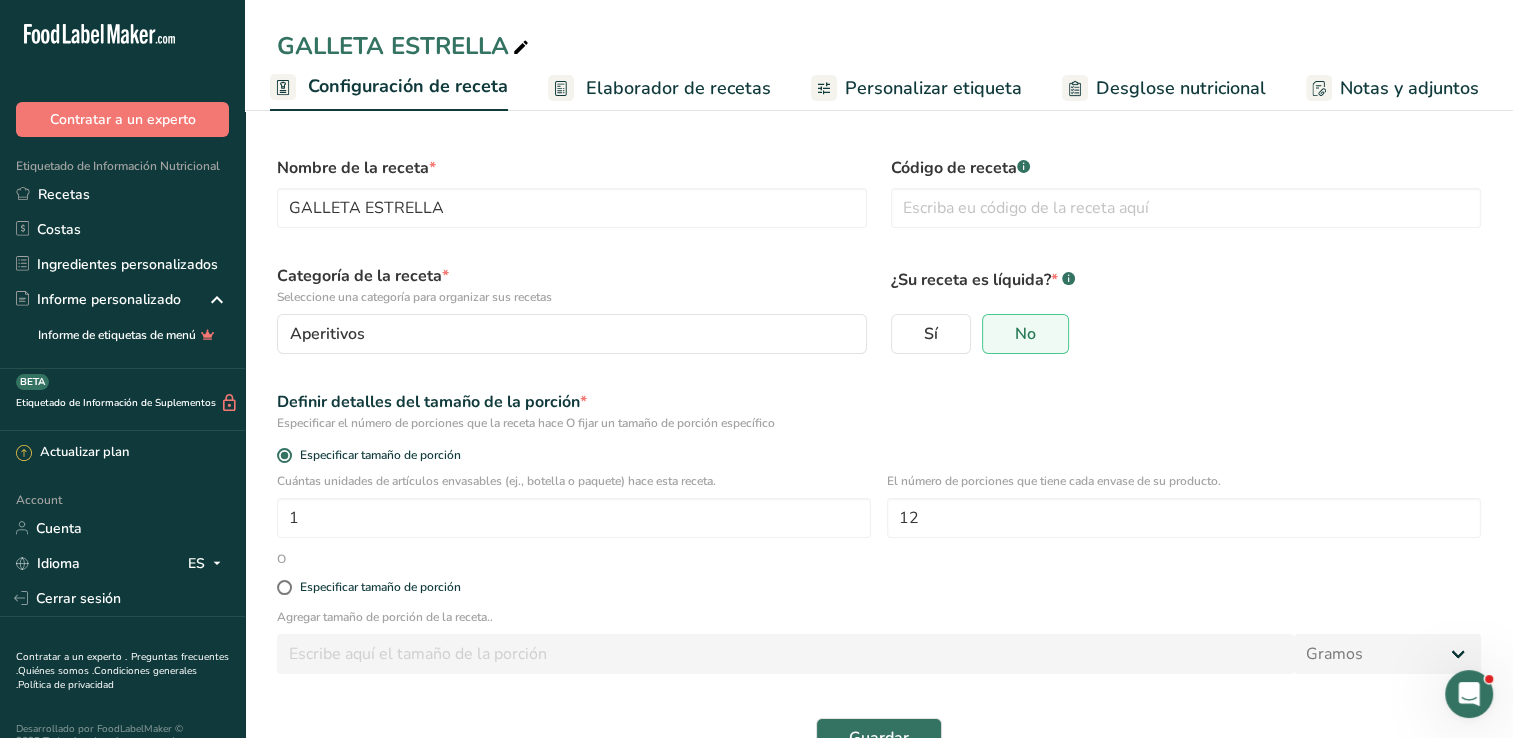 click on "Especificar tamaño de porción" at bounding box center (879, 458) 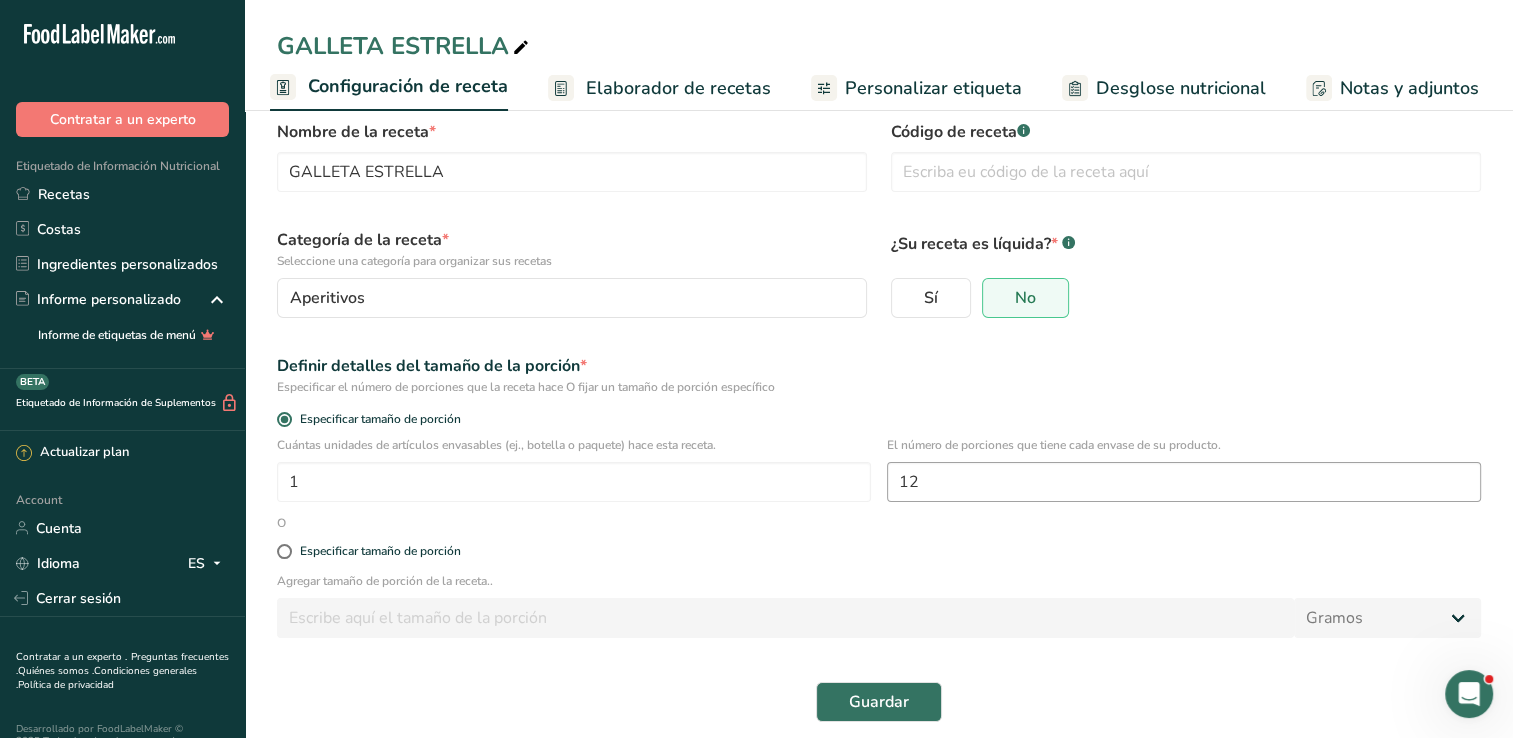 scroll, scrollTop: 52, scrollLeft: 0, axis: vertical 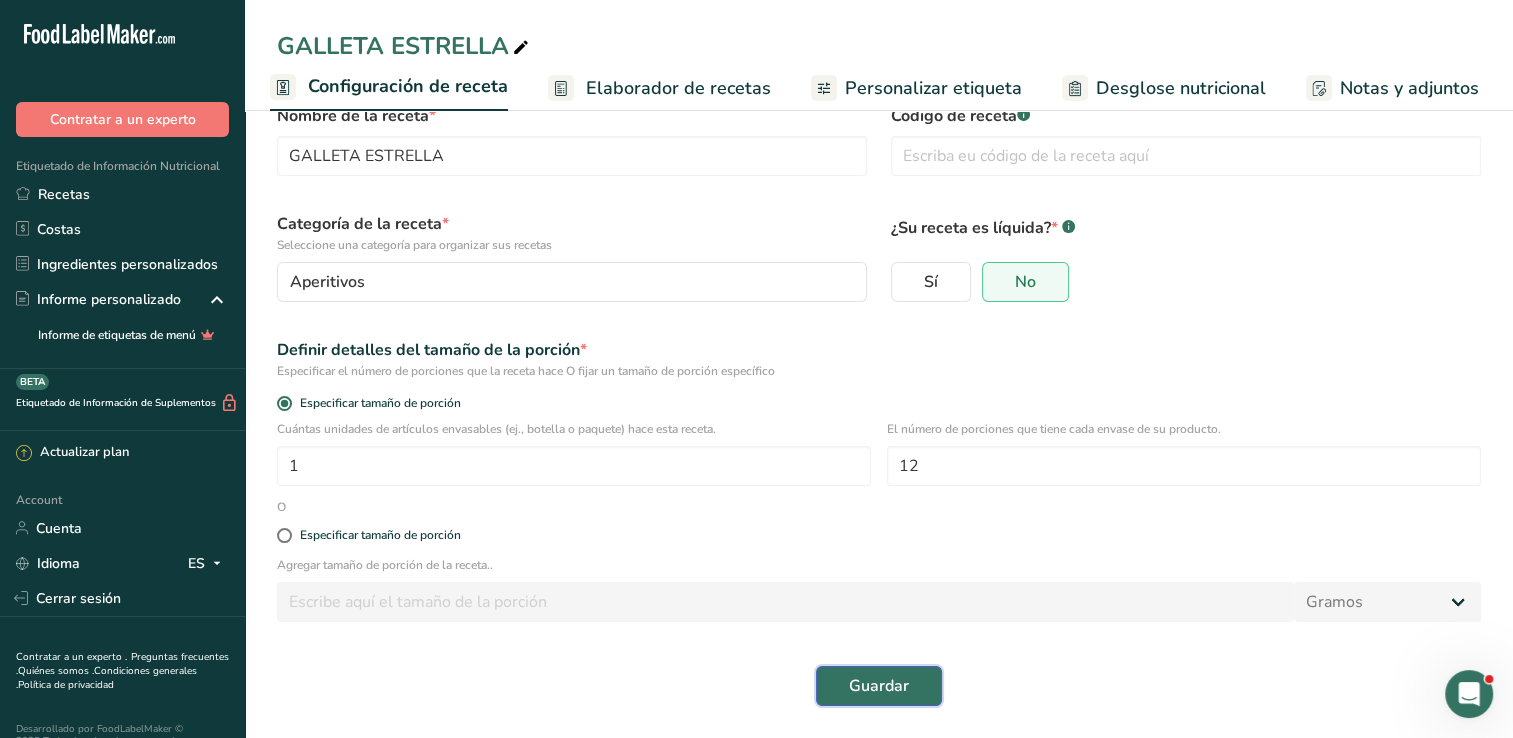 click on "Guardar" at bounding box center (879, 686) 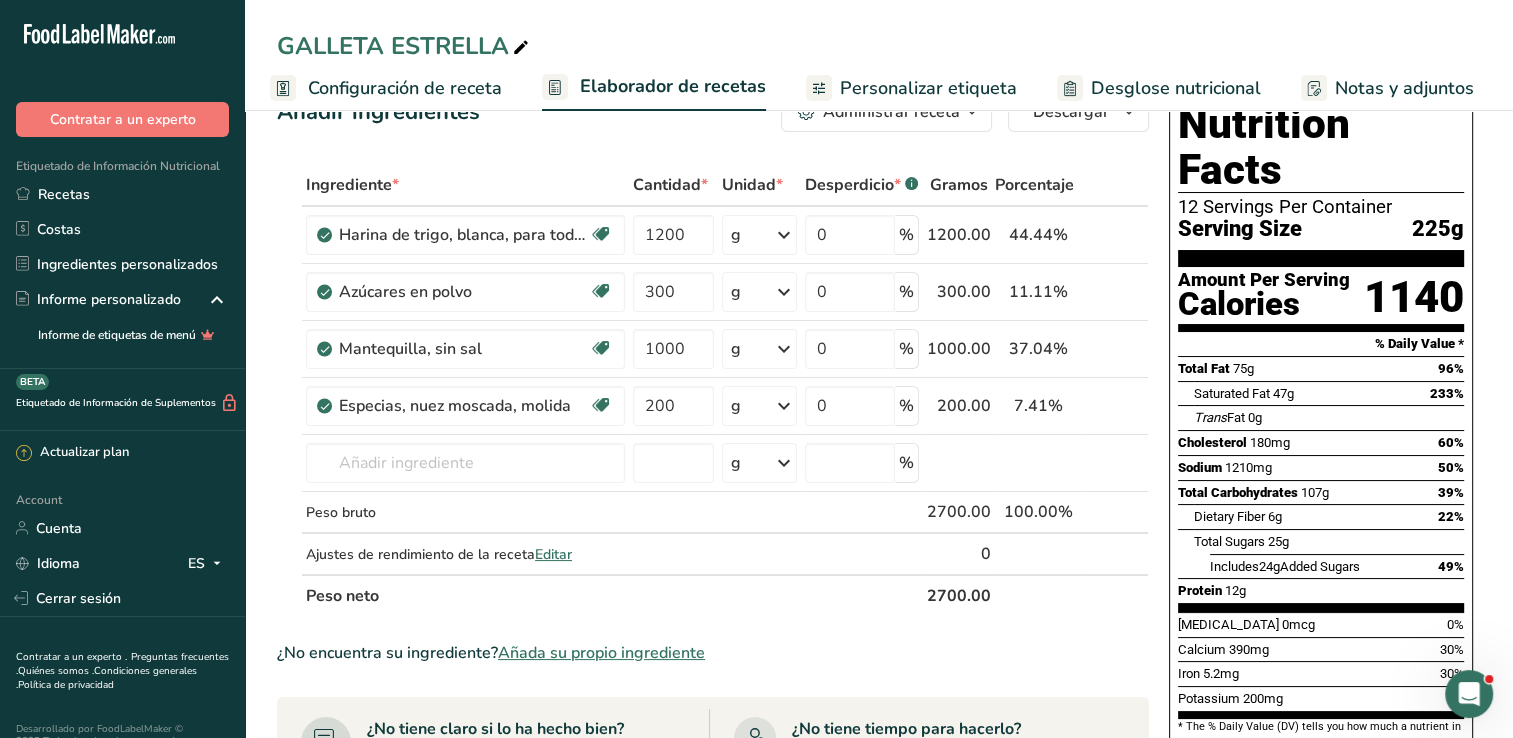 click on "Configuración de receta" at bounding box center (405, 88) 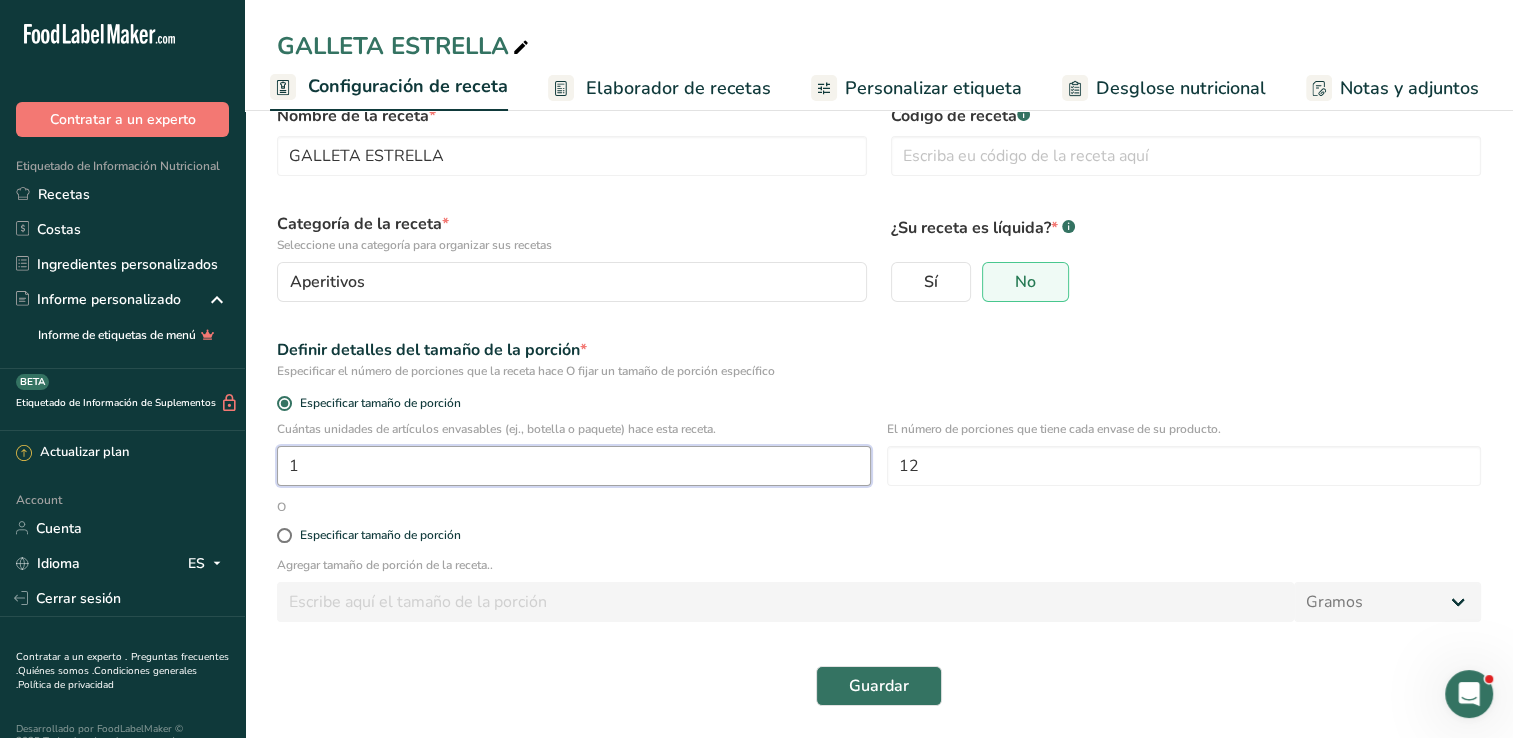 click on "1" at bounding box center (574, 466) 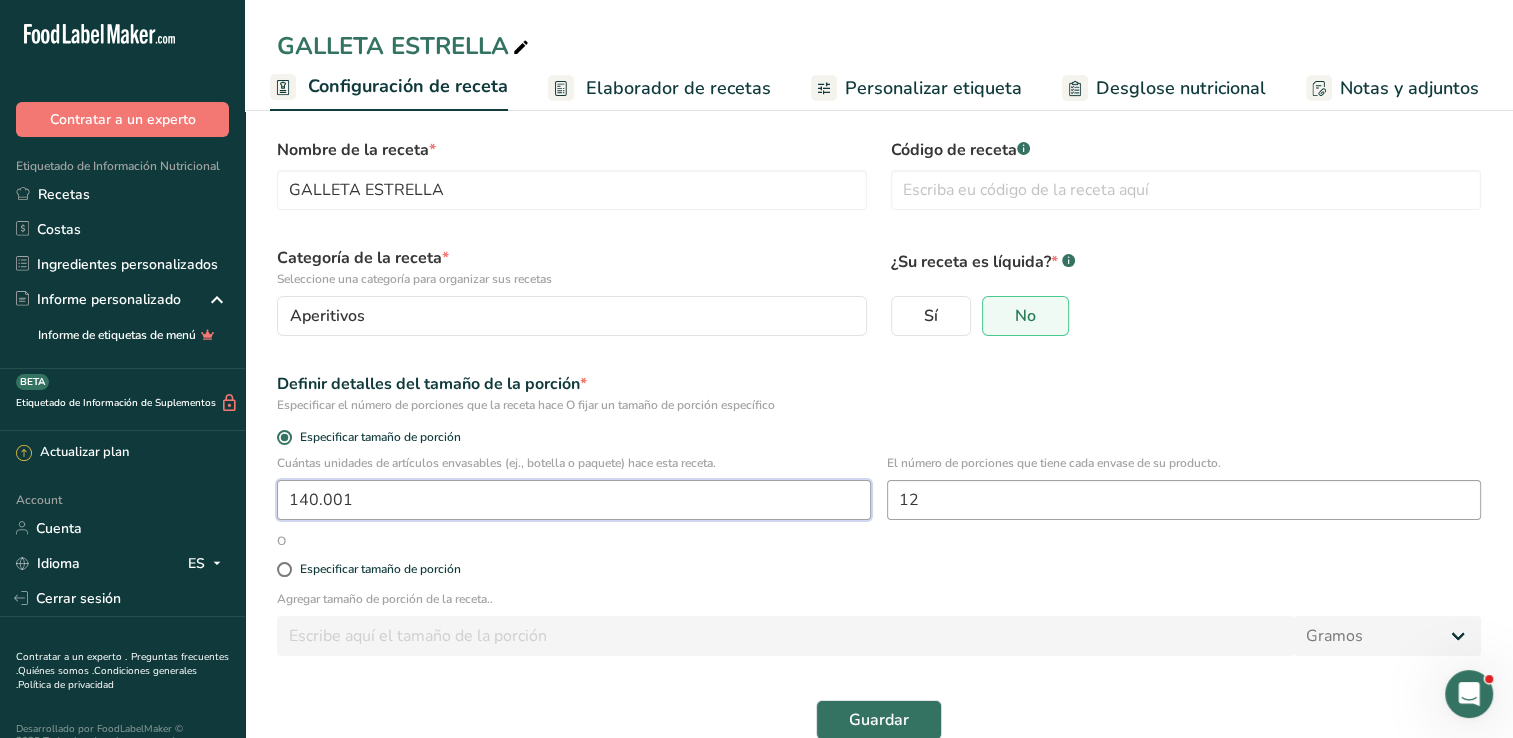 scroll, scrollTop: 0, scrollLeft: 0, axis: both 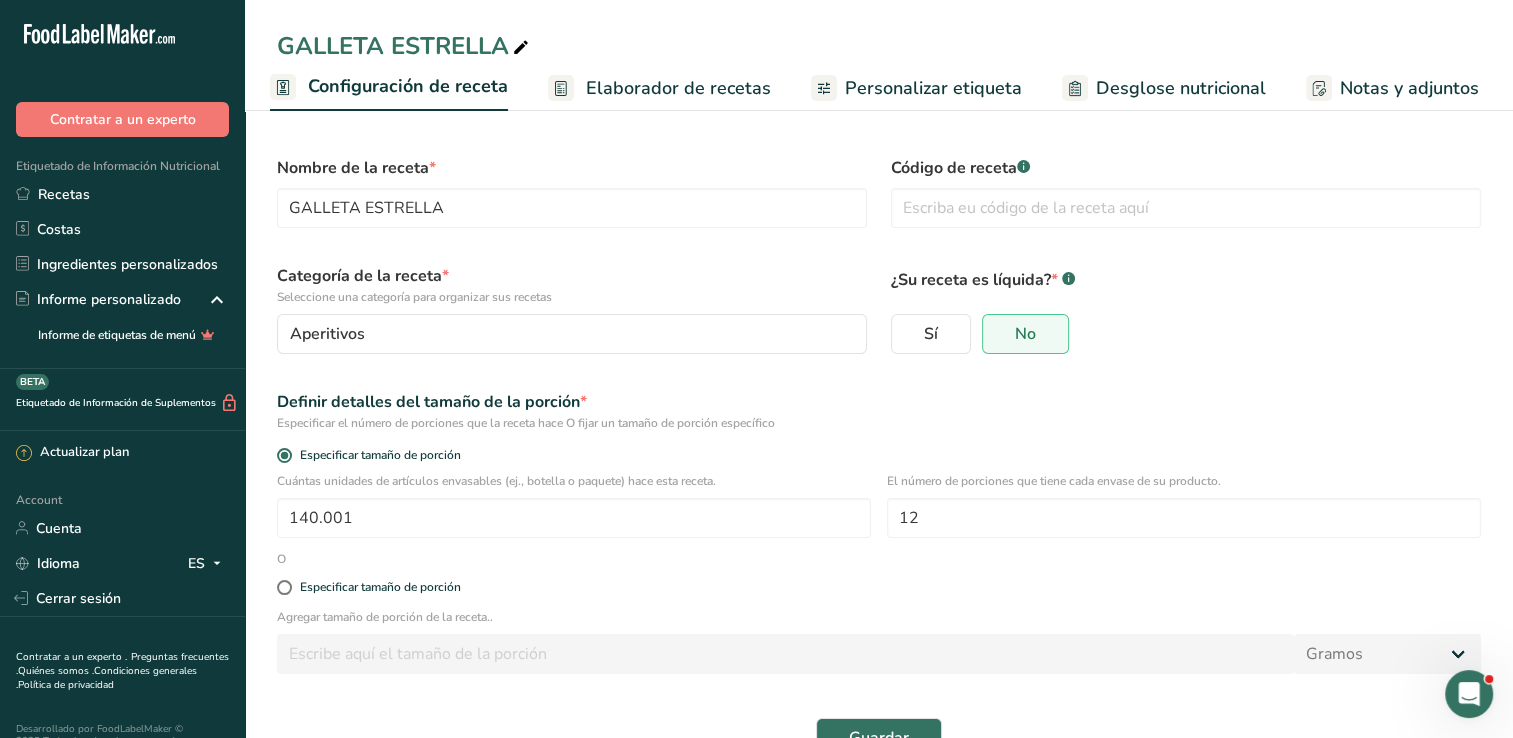 click on "Sí   No" at bounding box center [1186, 334] 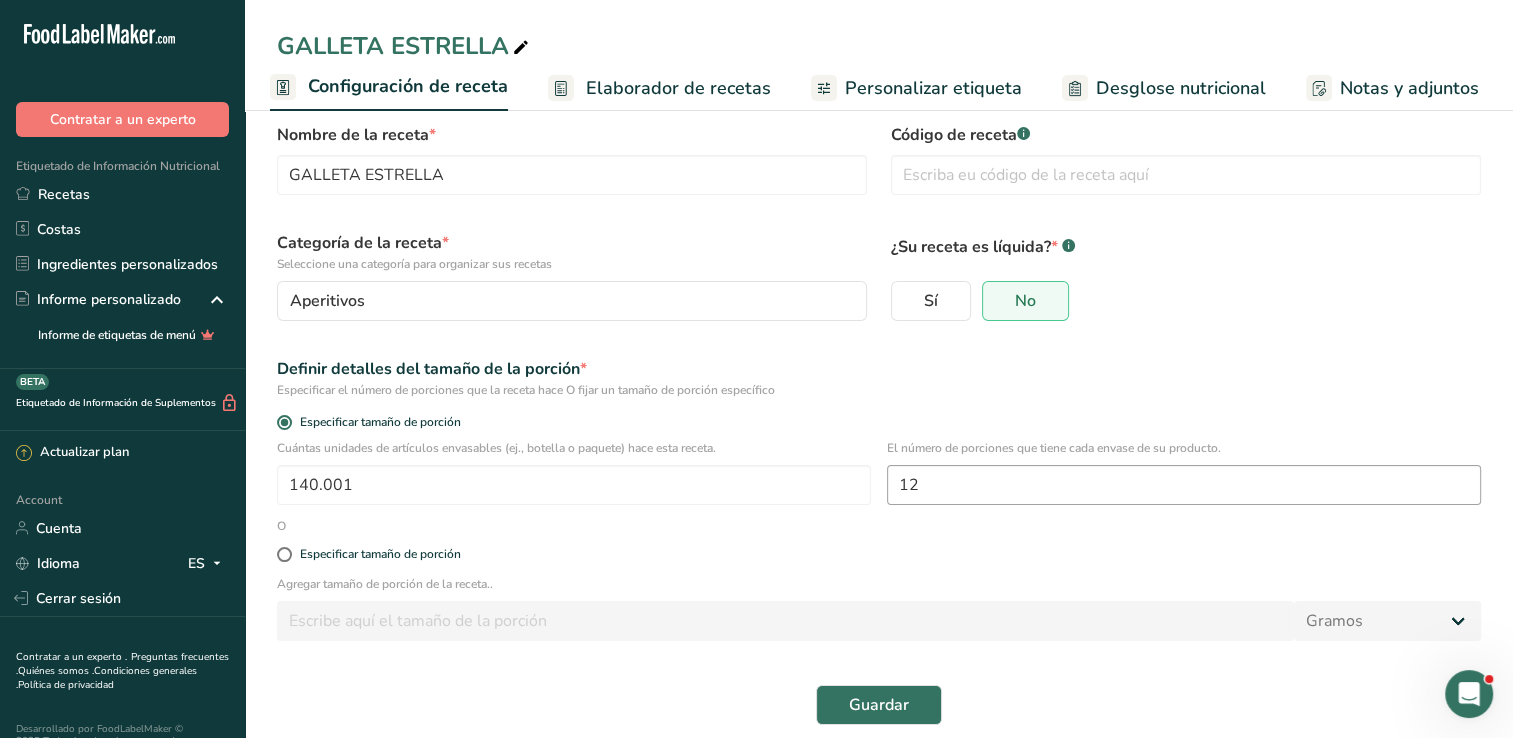 scroll, scrollTop: 52, scrollLeft: 0, axis: vertical 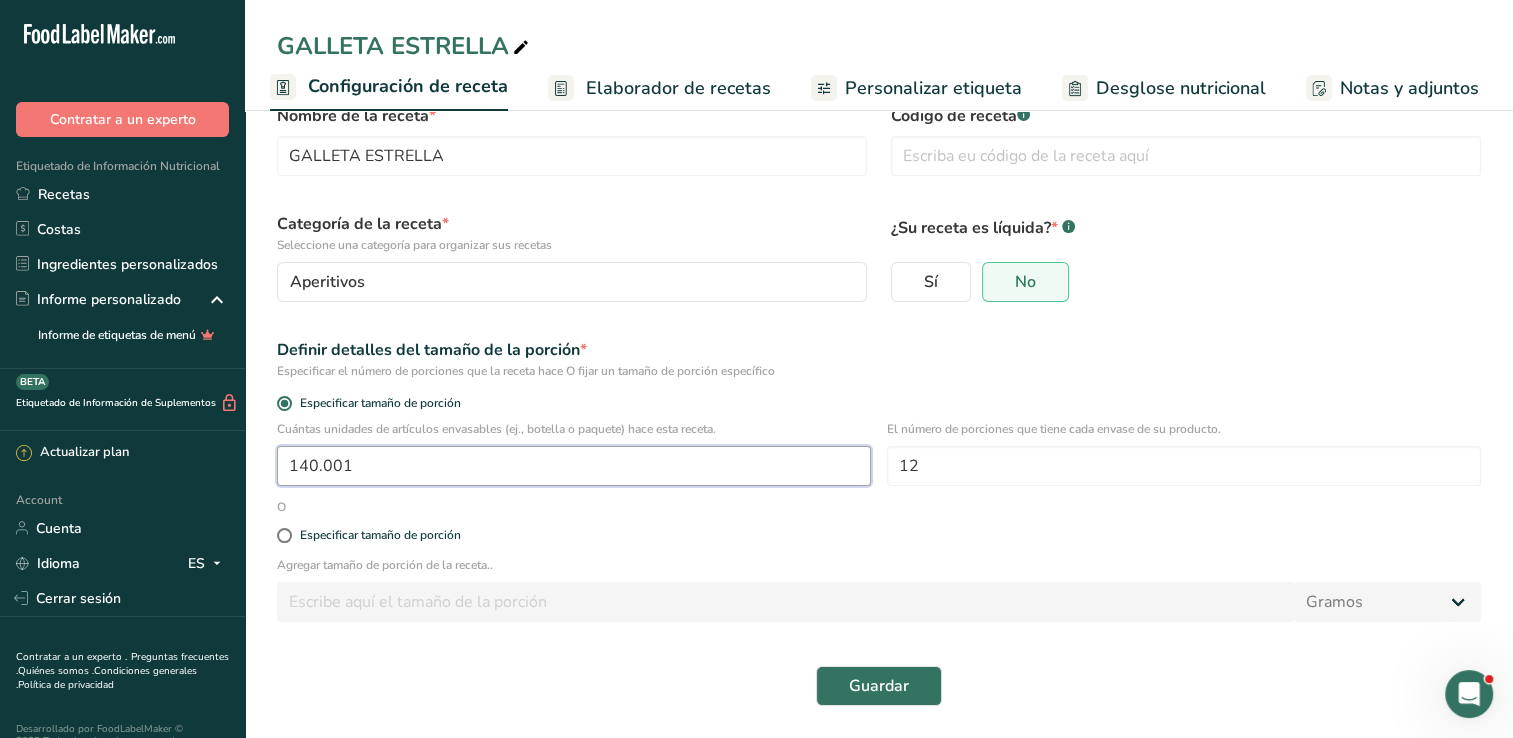 click on "140.001" at bounding box center [574, 466] 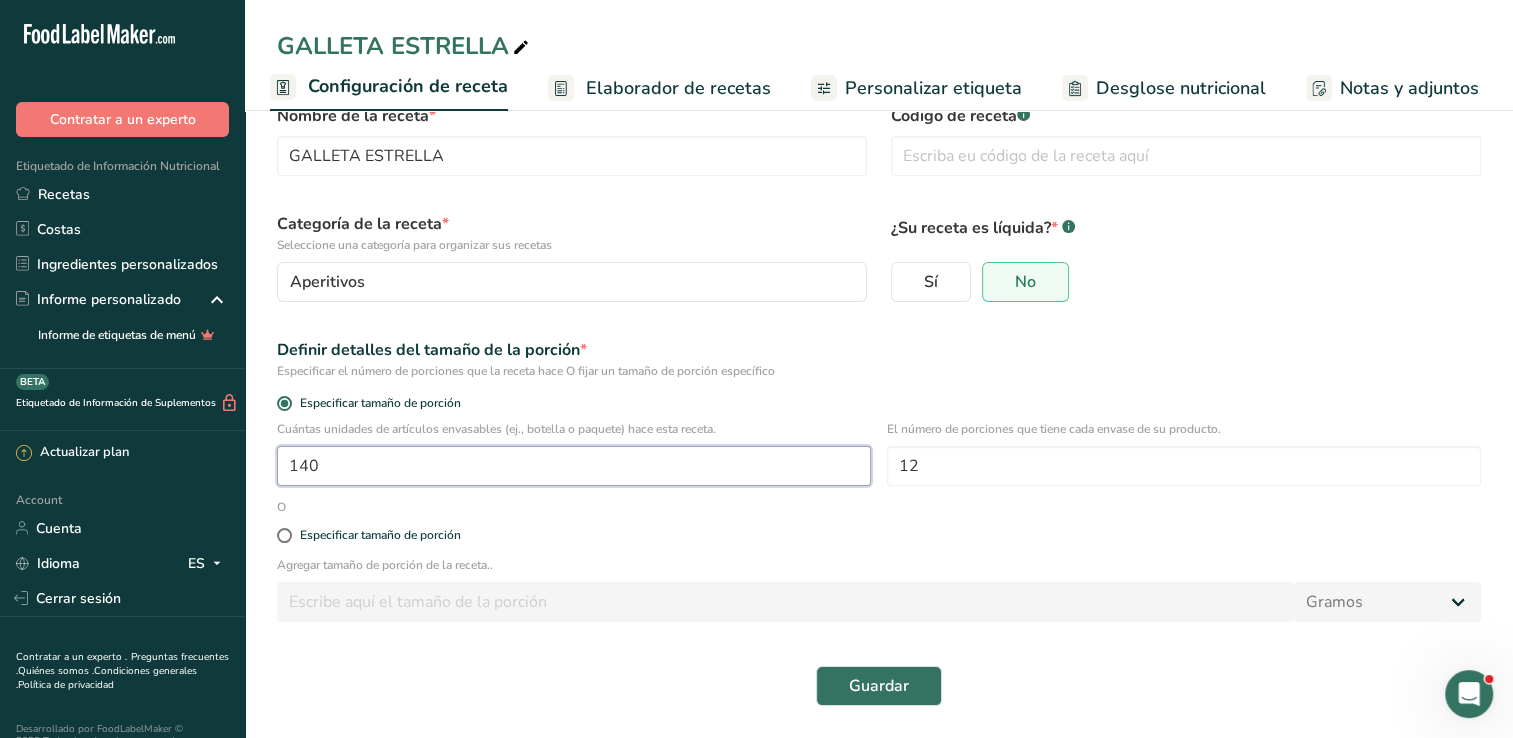 click on "140" at bounding box center [574, 466] 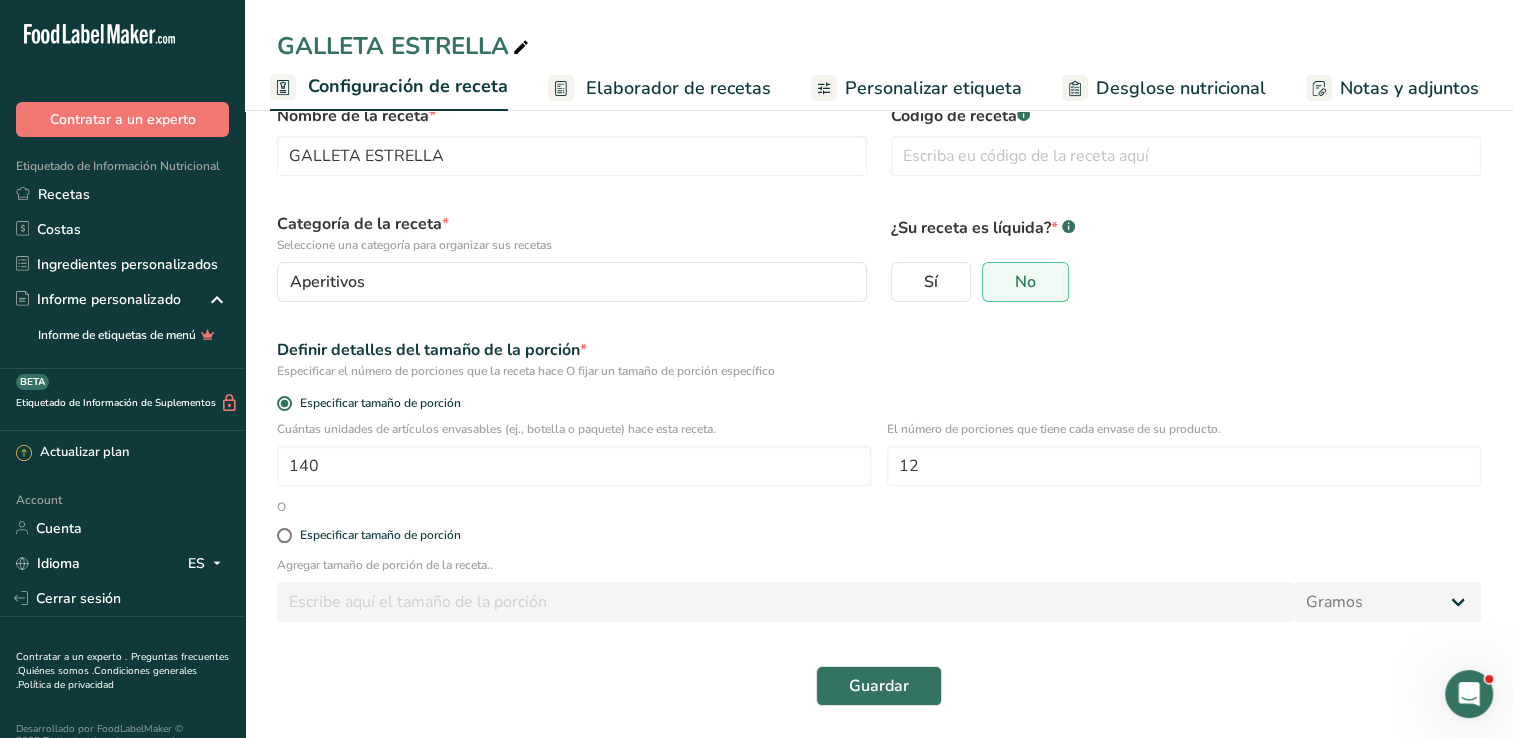 click on "Especificar tamaño de porción" at bounding box center [879, 536] 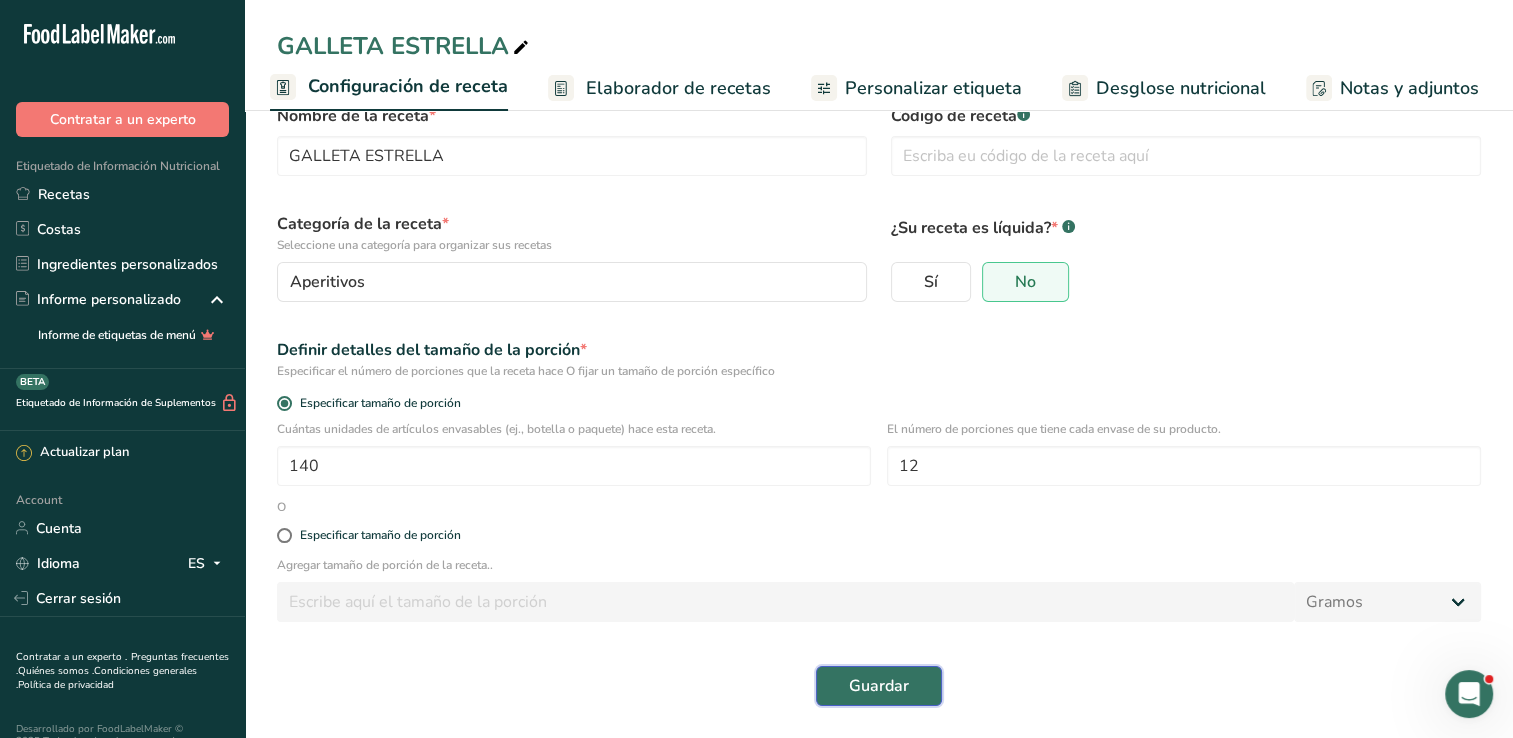 click on "Guardar" at bounding box center (879, 686) 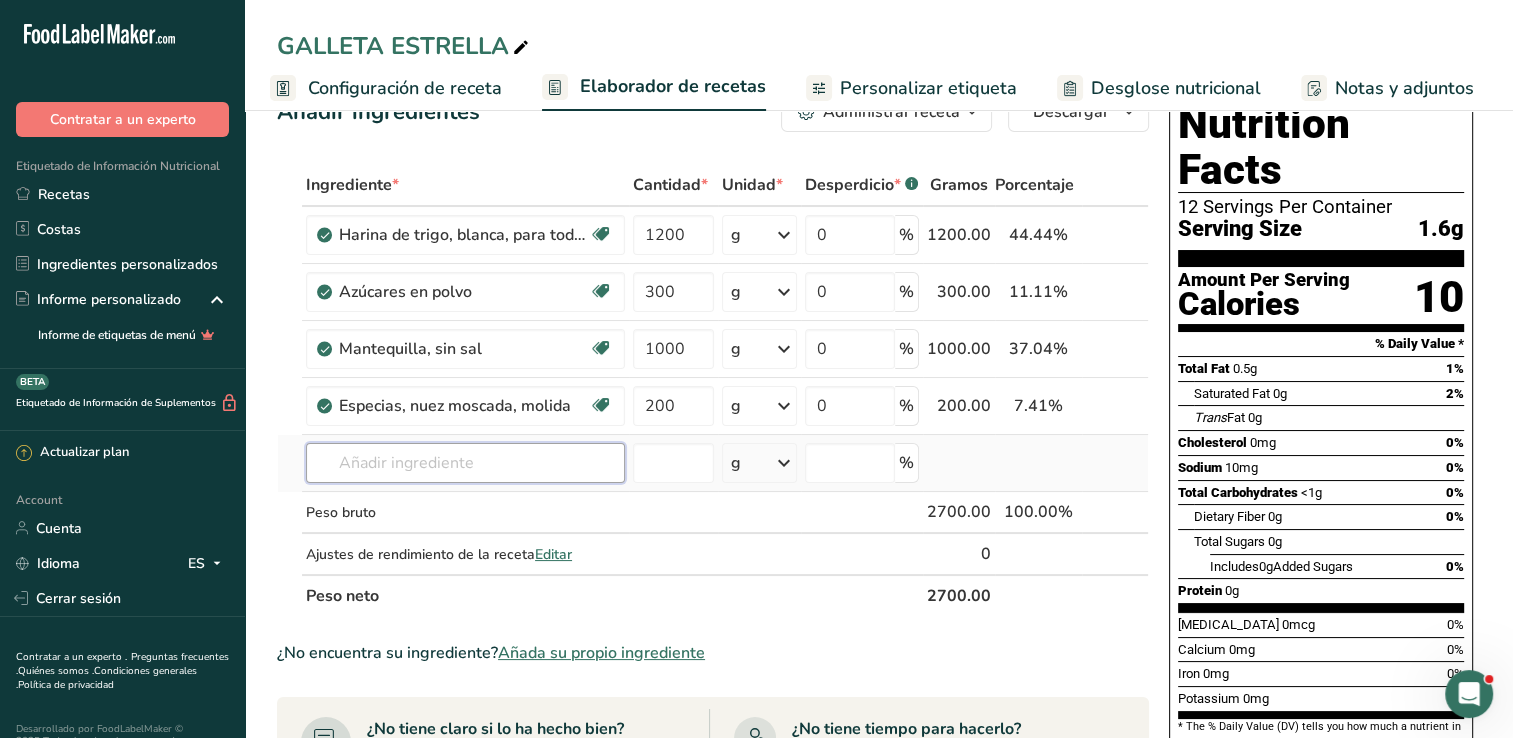 click at bounding box center [465, 463] 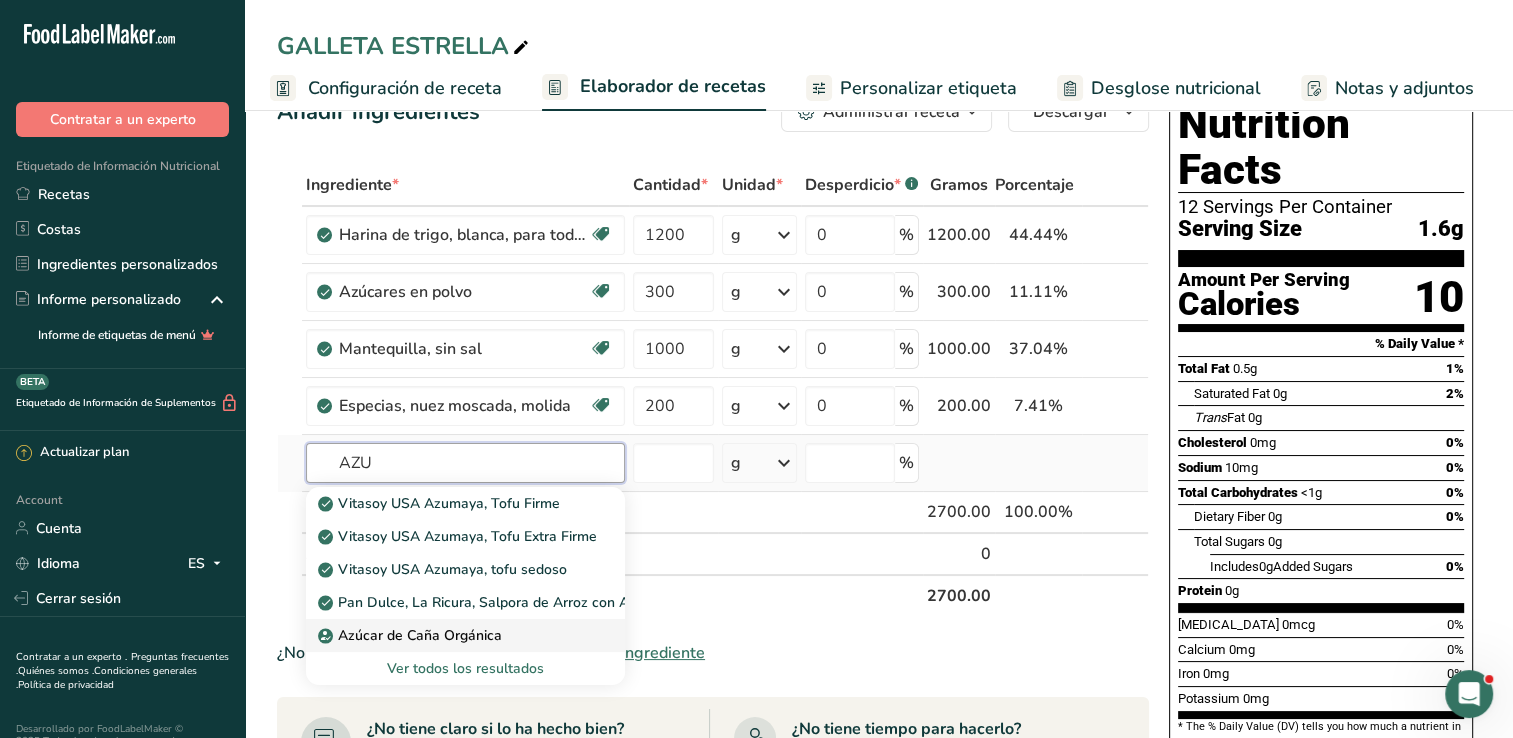 type on "AZU" 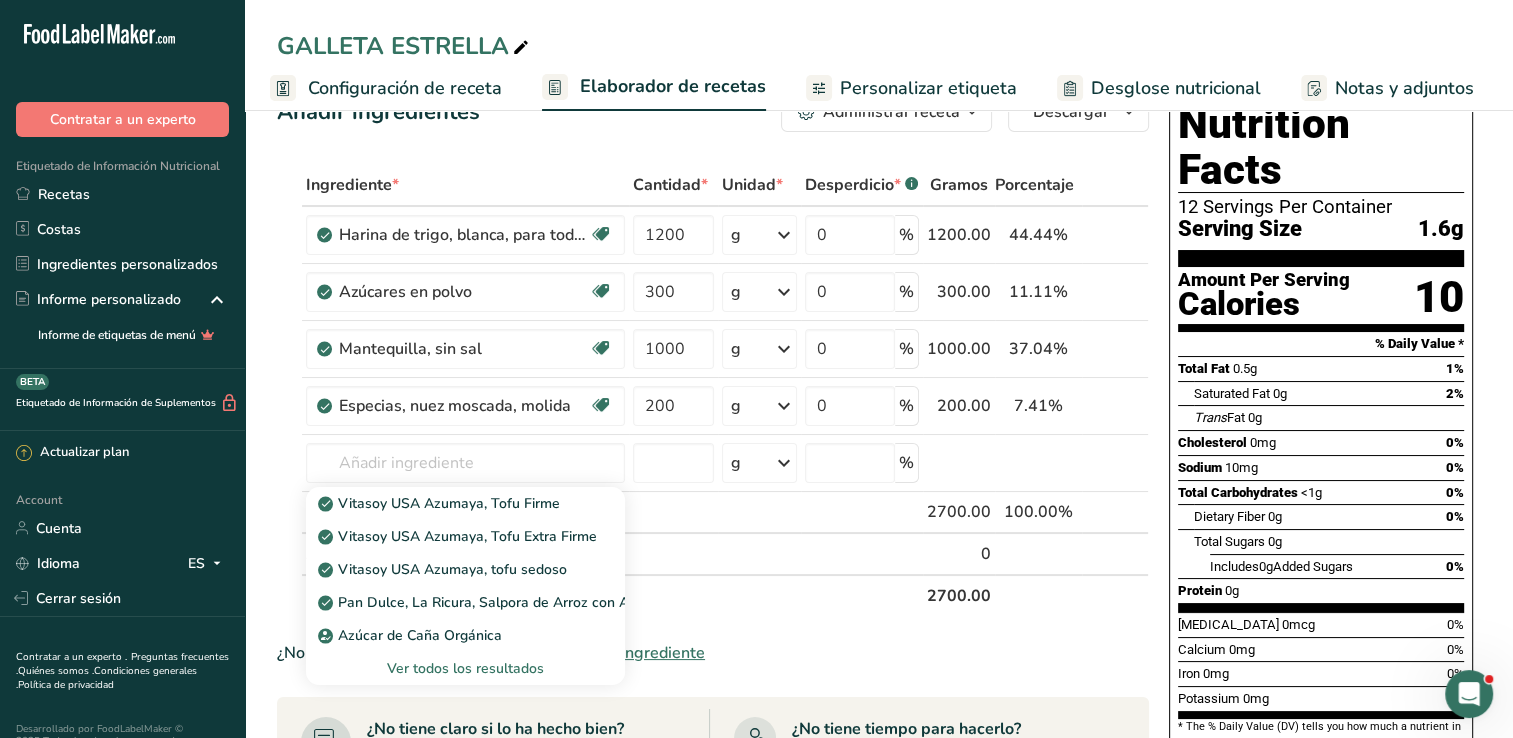 click on "Azúcar de Caña Orgánica" at bounding box center [412, 635] 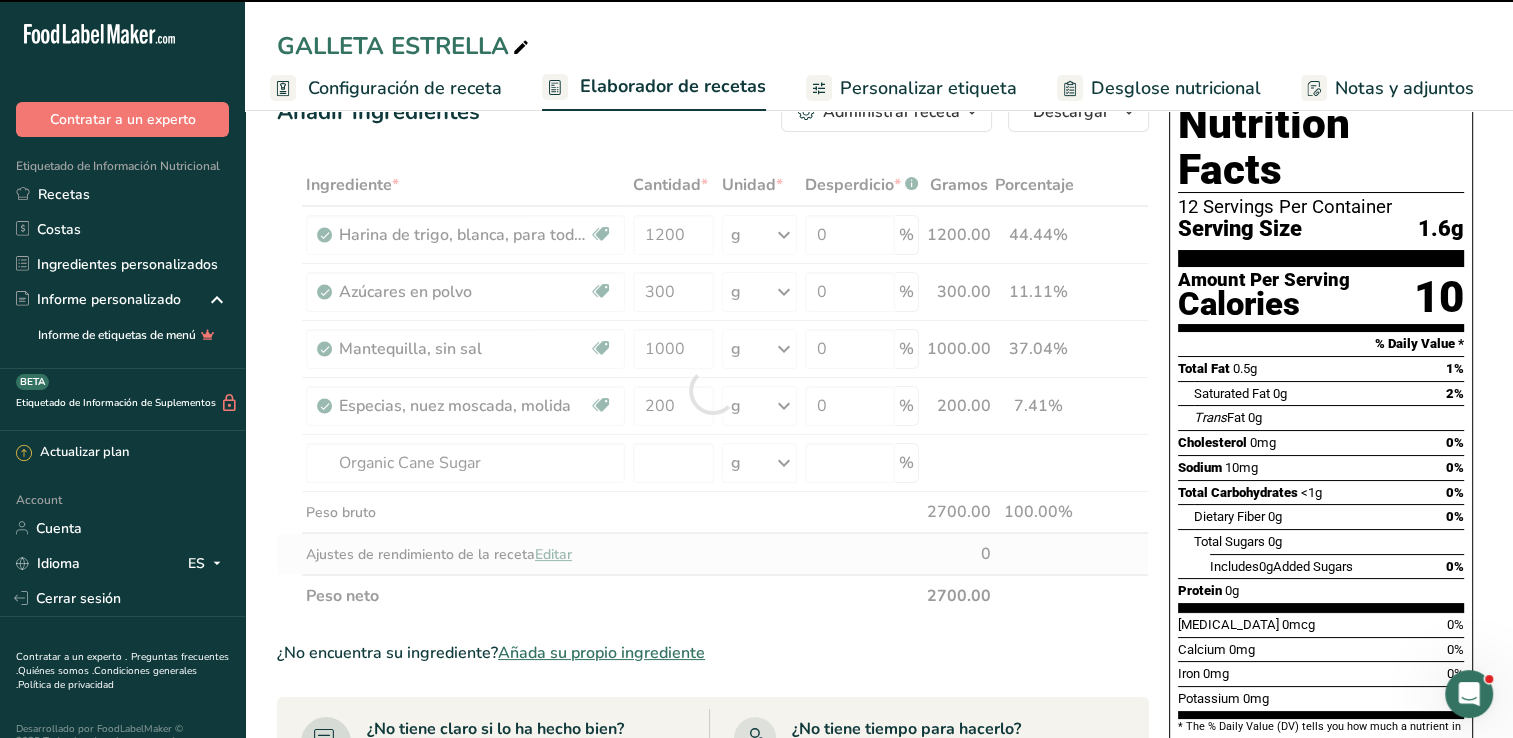 type on "0" 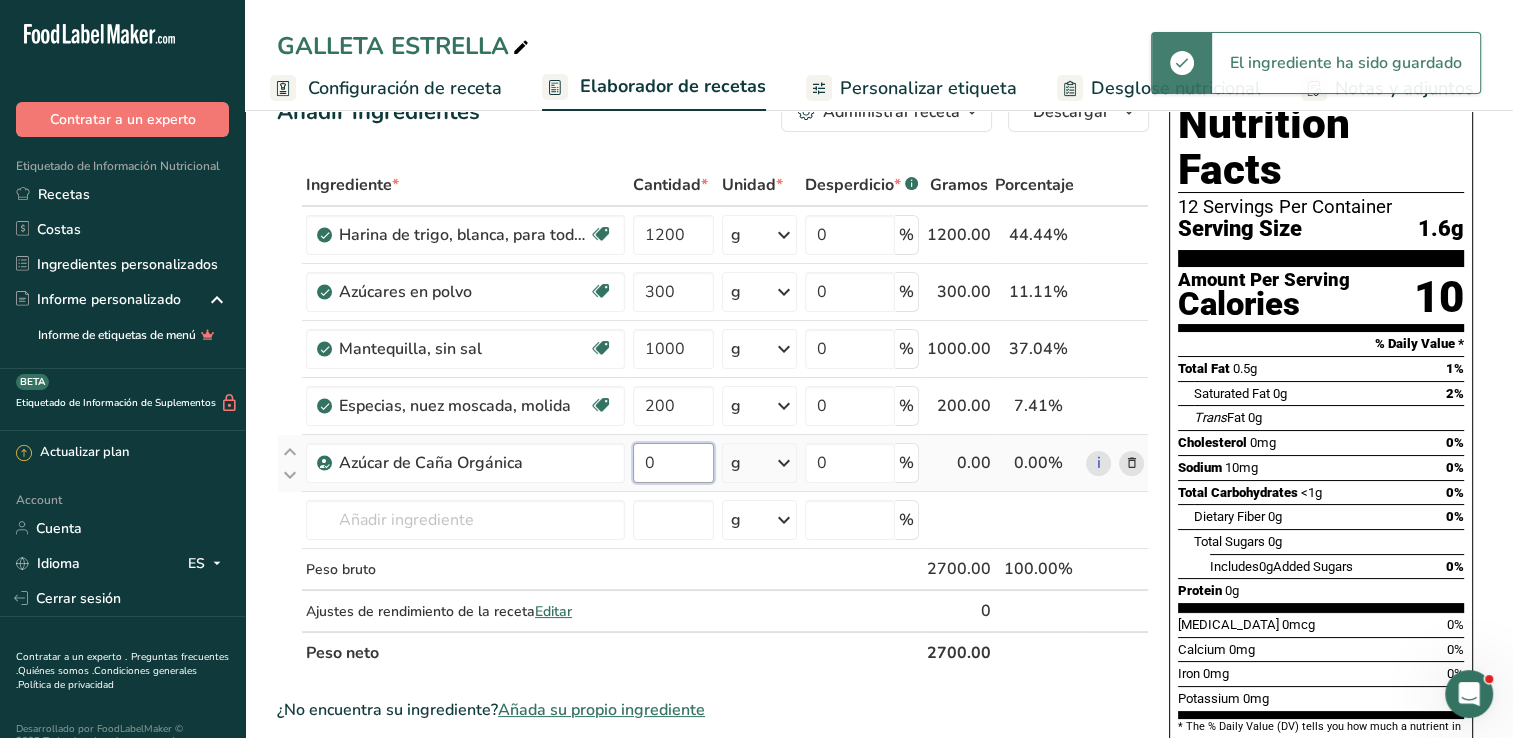 click on "0" at bounding box center (673, 463) 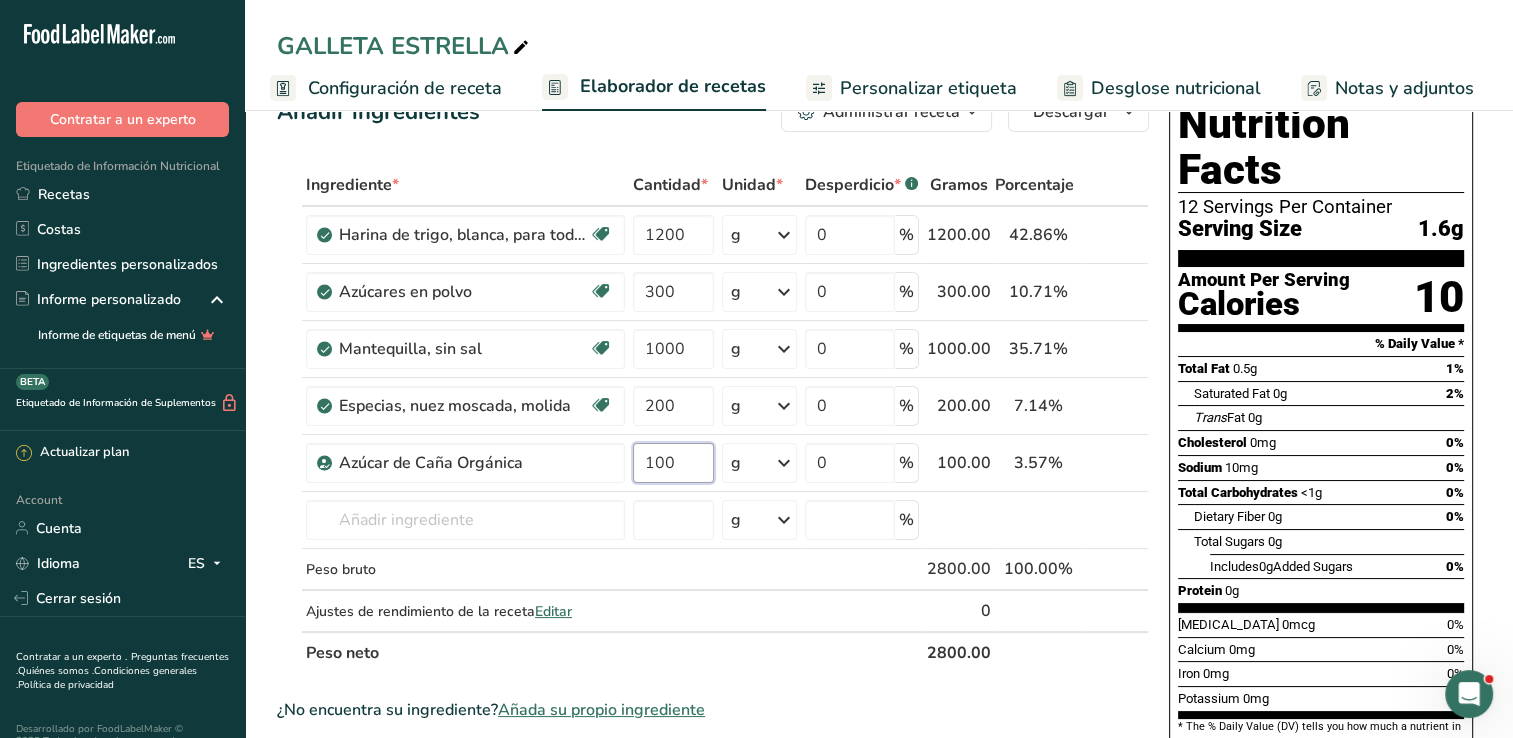type on "100" 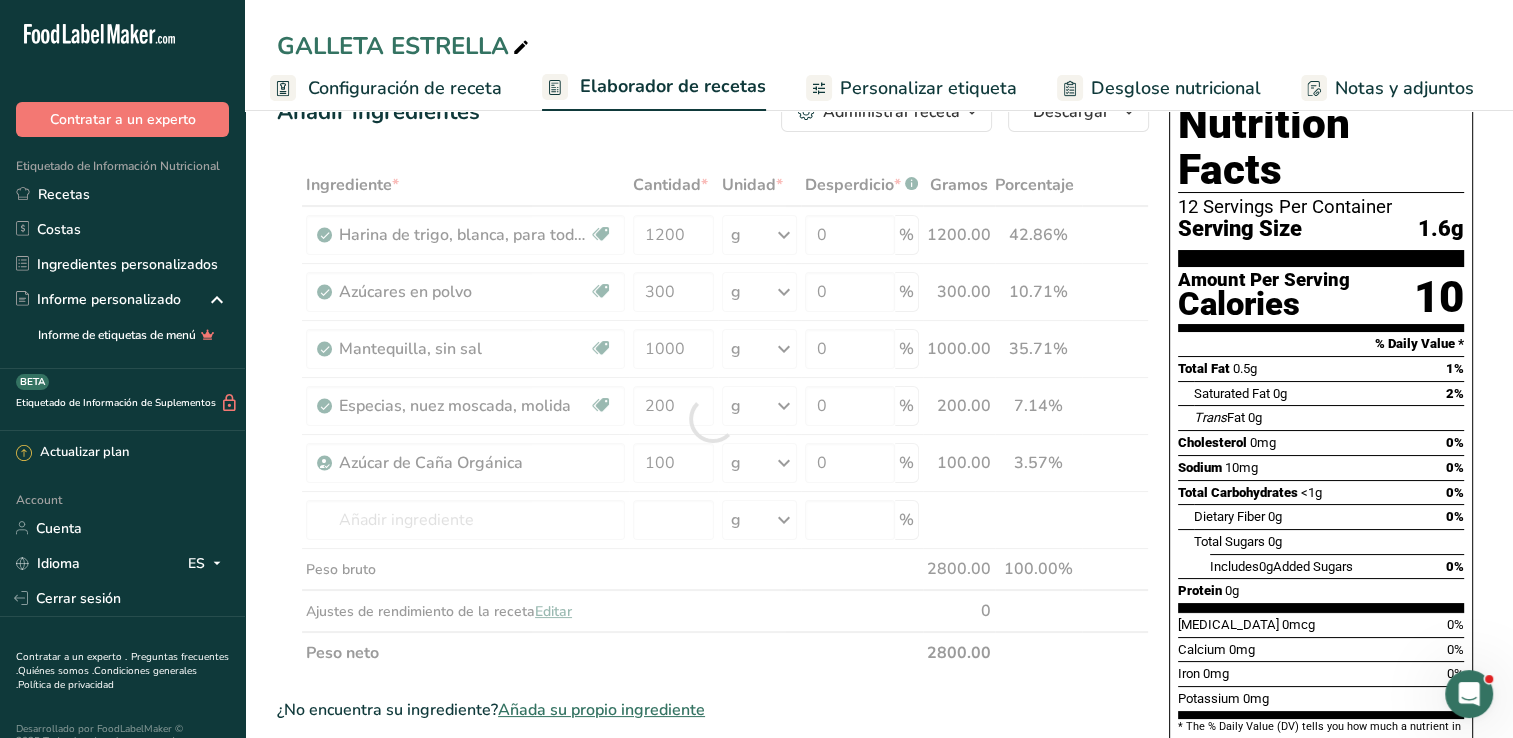 click on "Ingrediente *
Cantidad *
Unidad *
Desperdicio *   .a-a{fill:#347362;}.b-a{fill:#fff;}          Gramos
Porcentaje
Harina [PERSON_NAME], para todo uso, con levadura, enriquecida
Libre de lácteos
[GEOGRAPHIC_DATA]
Vegetariano
Libre de soja
1200
g
Porciones
1 cup
Unidades de peso
g
kg
mg
Ver más
Unidades de volumen
[GEOGRAPHIC_DATA]
Las unidades de volumen requieren una conversión de densidad. Si conoce la densidad de su ingrediente, introdúzcala a continuación. De lo contrario, haga clic en "RIA", nuestra asistente regulatoria de IA, quien podrá ayudarle.
lb/pie³
g/cm³" at bounding box center [713, 733] 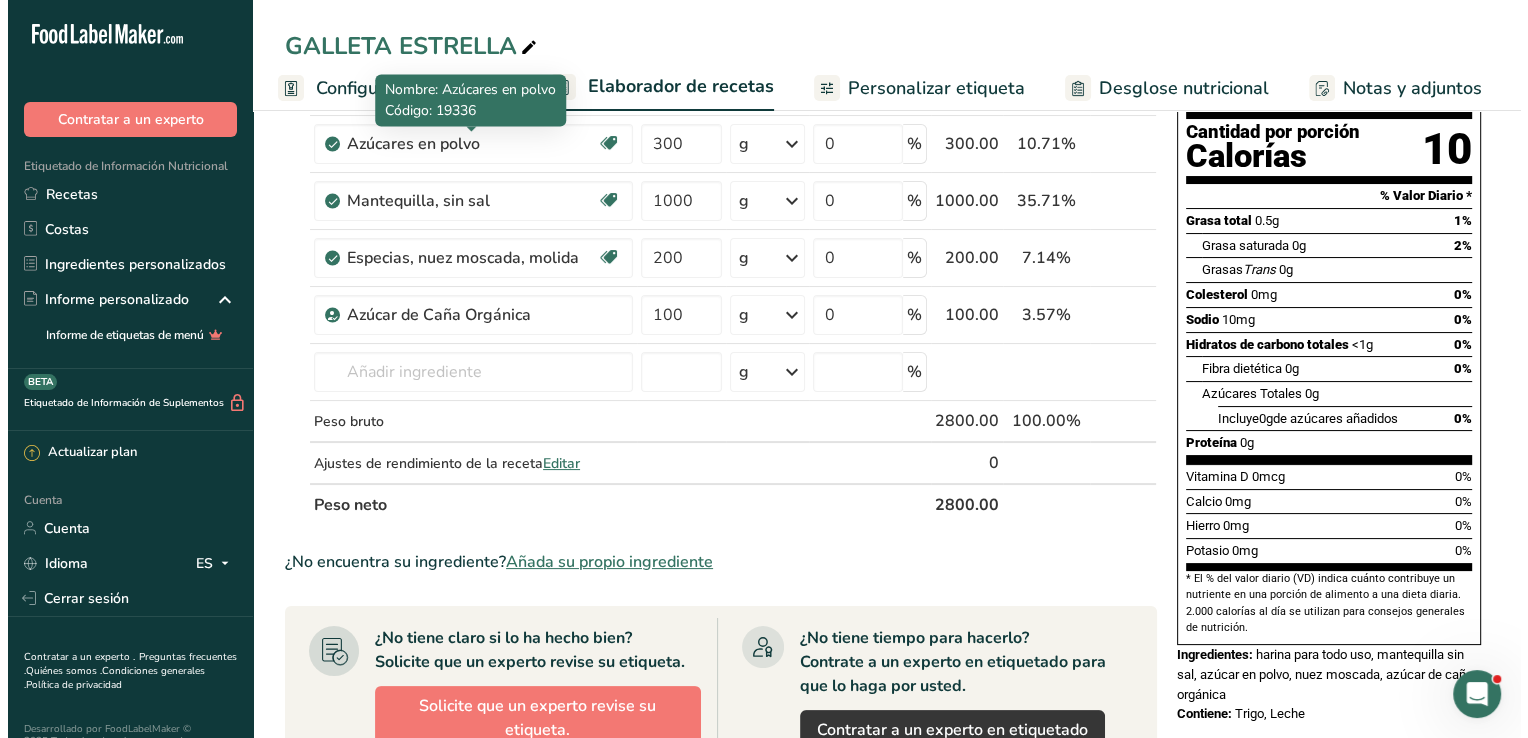 scroll, scrollTop: 300, scrollLeft: 0, axis: vertical 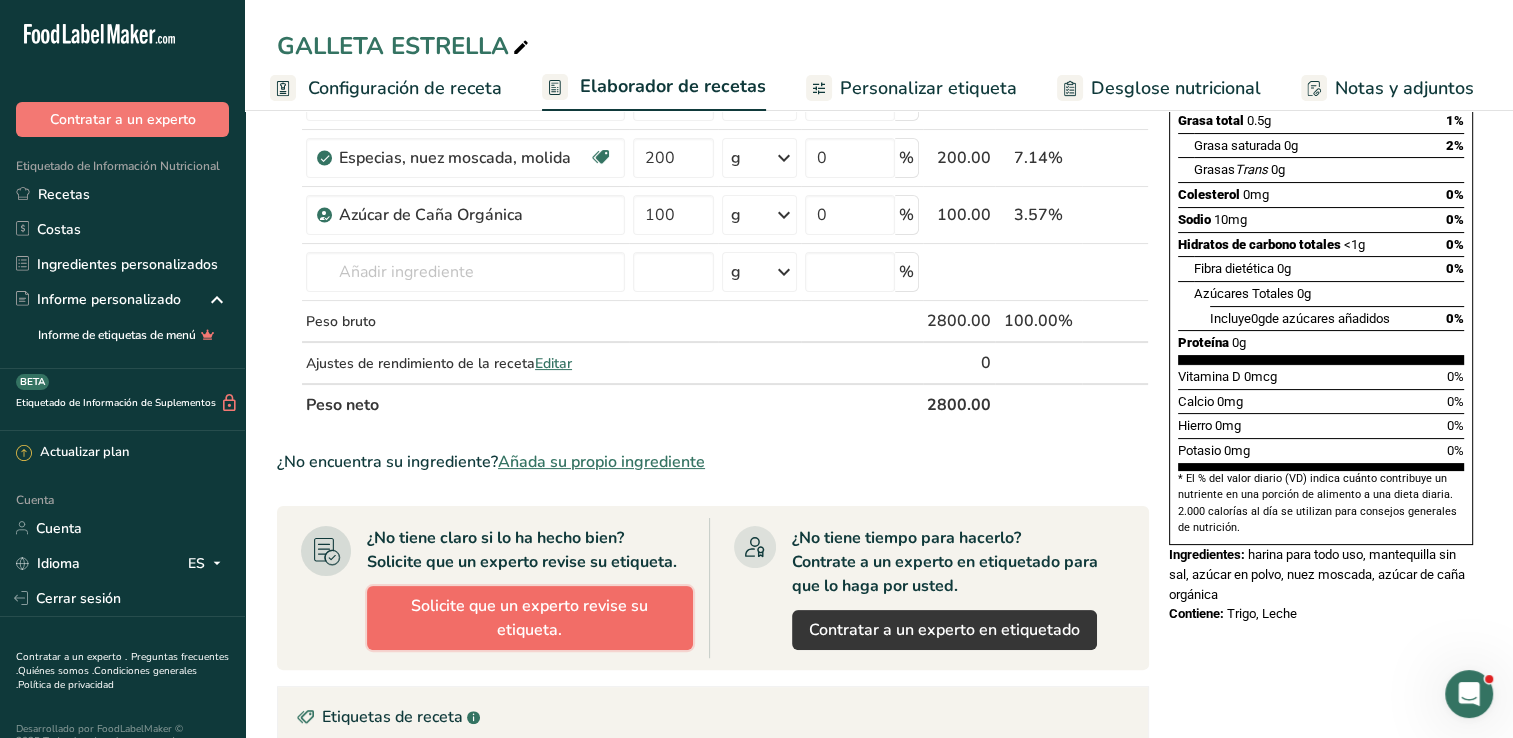 click on "Solicite que un experto revise su etiqueta." at bounding box center [530, 618] 